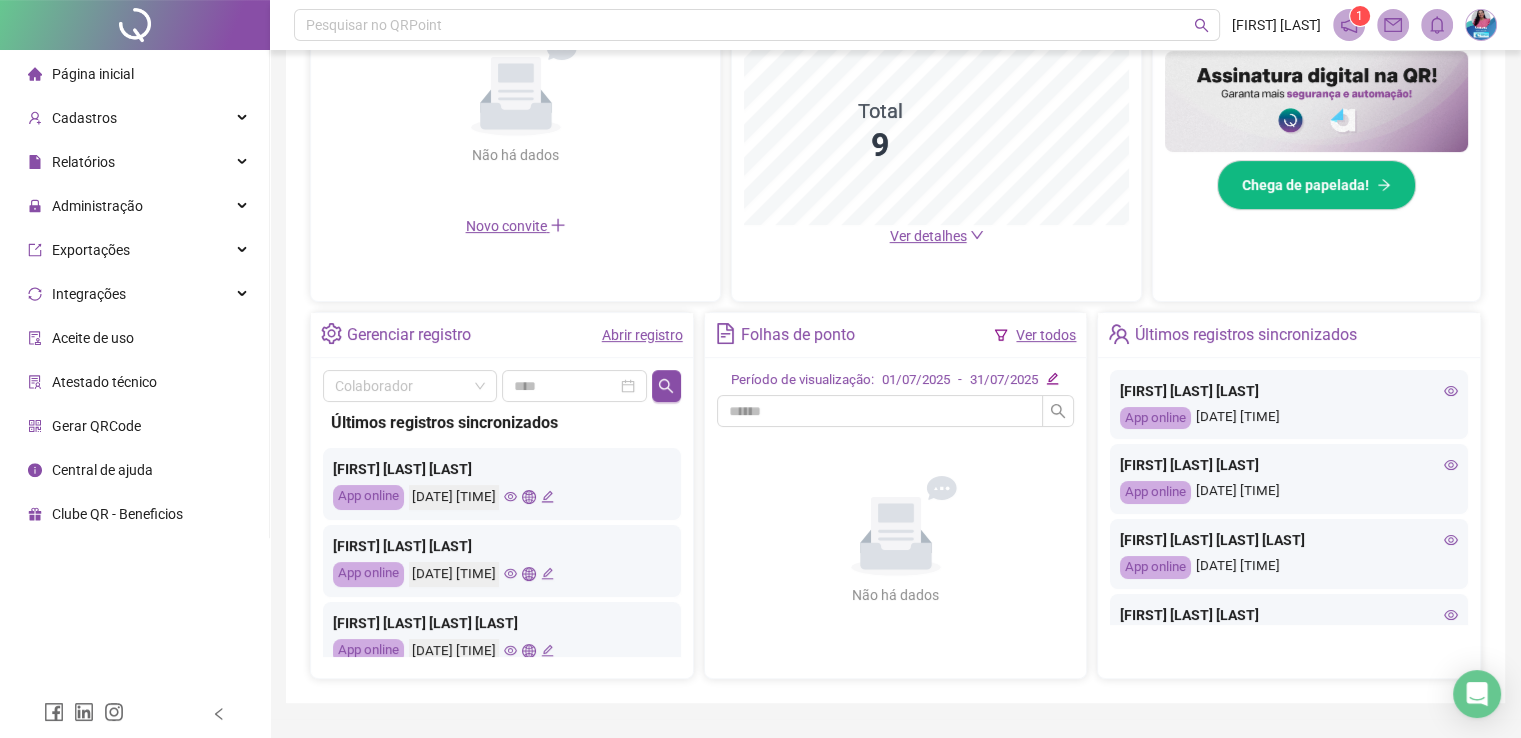 scroll, scrollTop: 562, scrollLeft: 0, axis: vertical 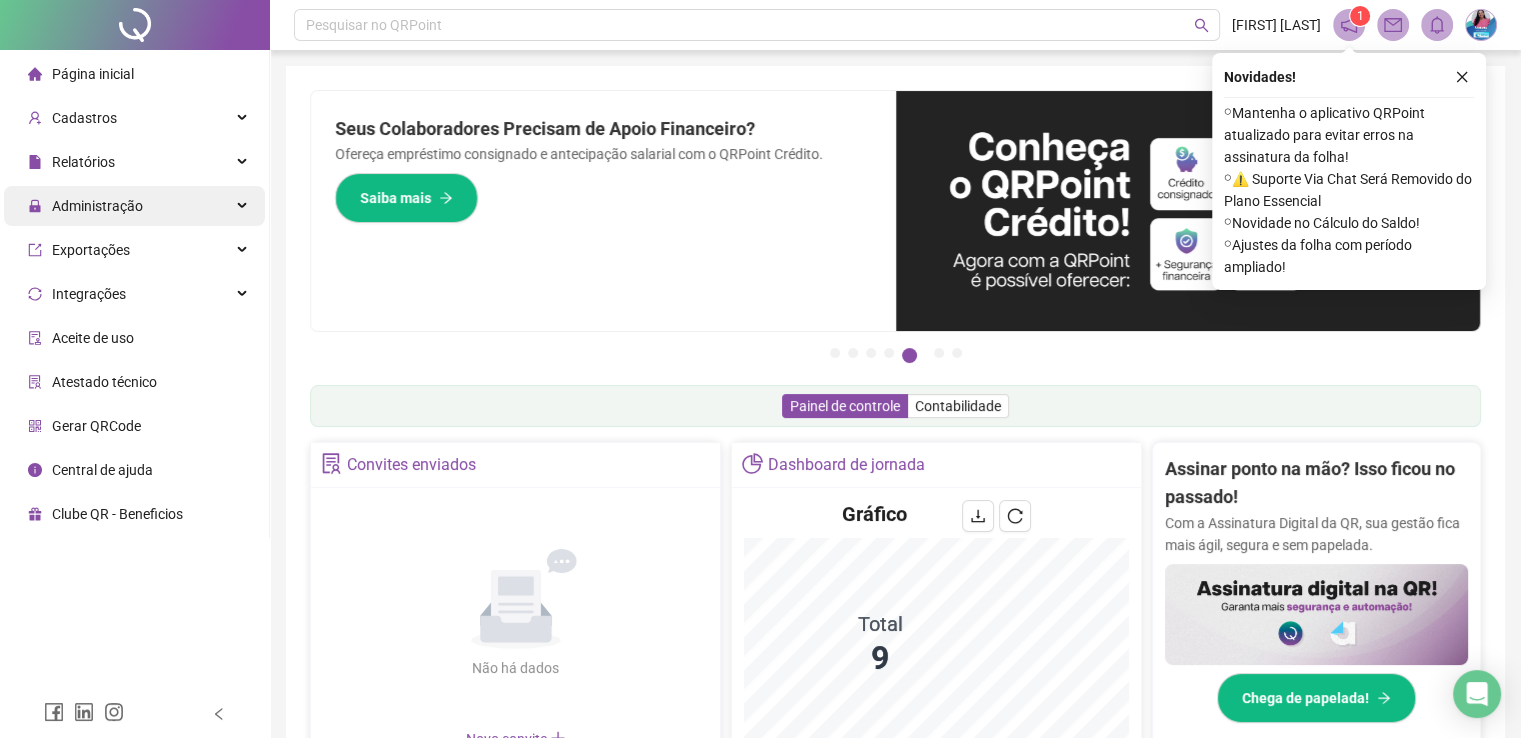 click on "Administração" at bounding box center (97, 206) 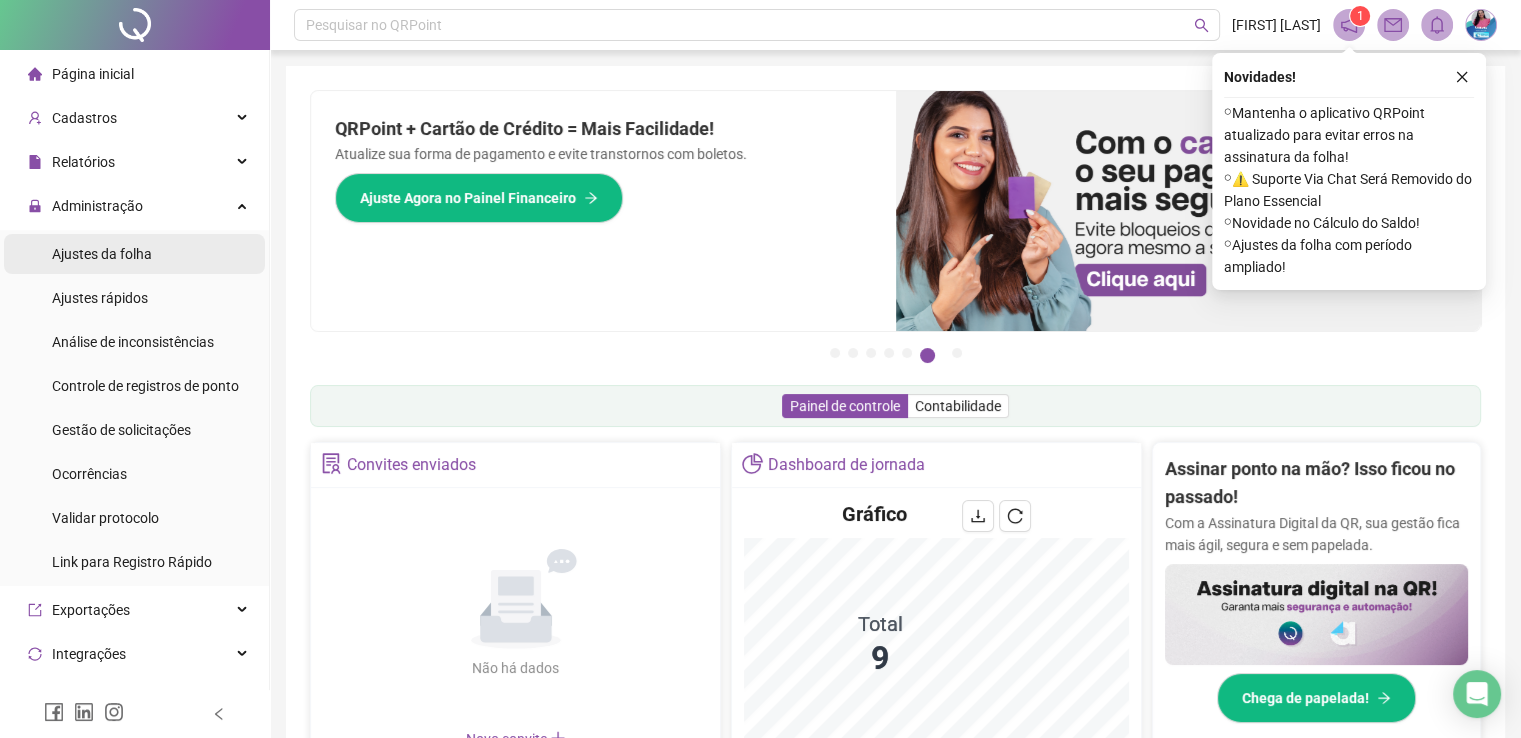 click on "Ajustes da folha" at bounding box center [102, 254] 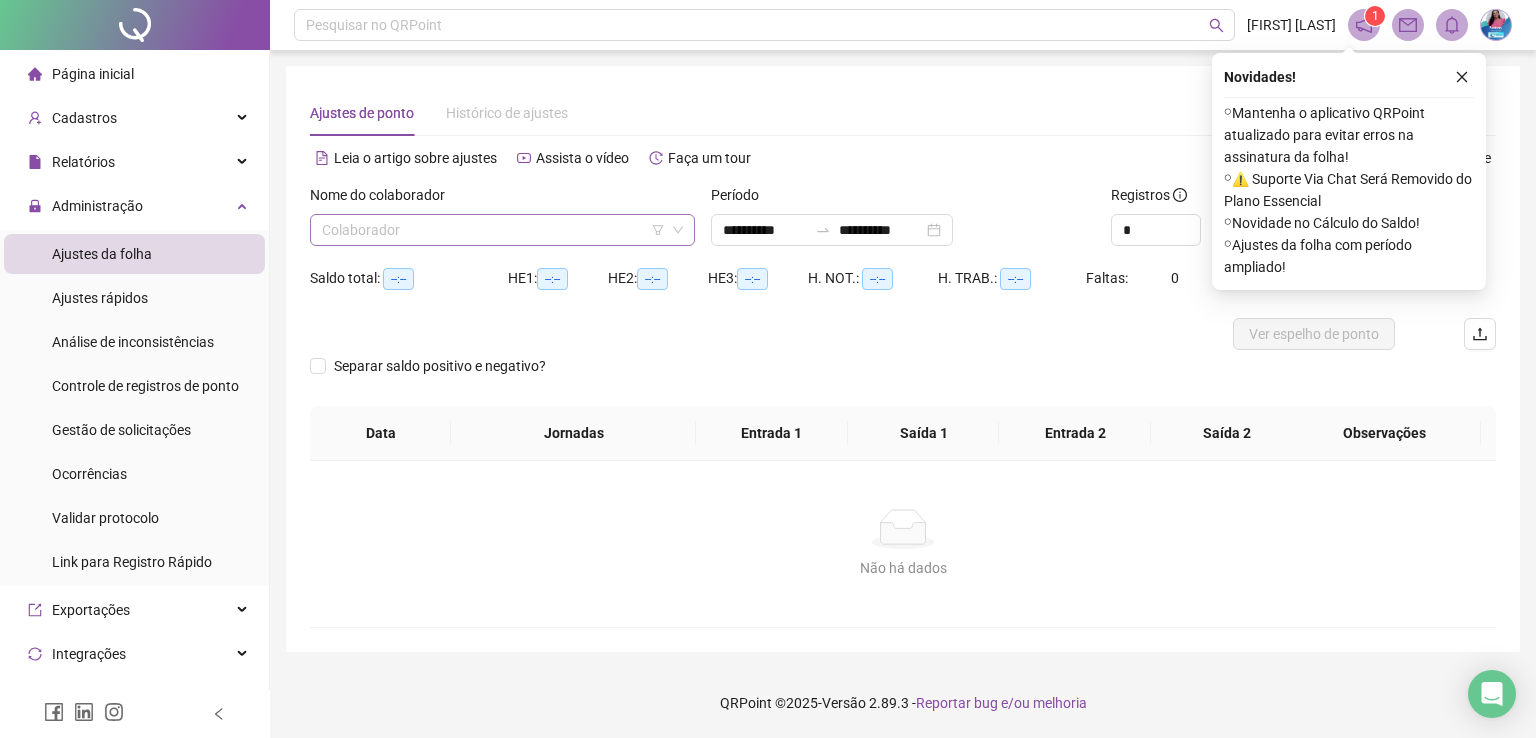 click at bounding box center [493, 230] 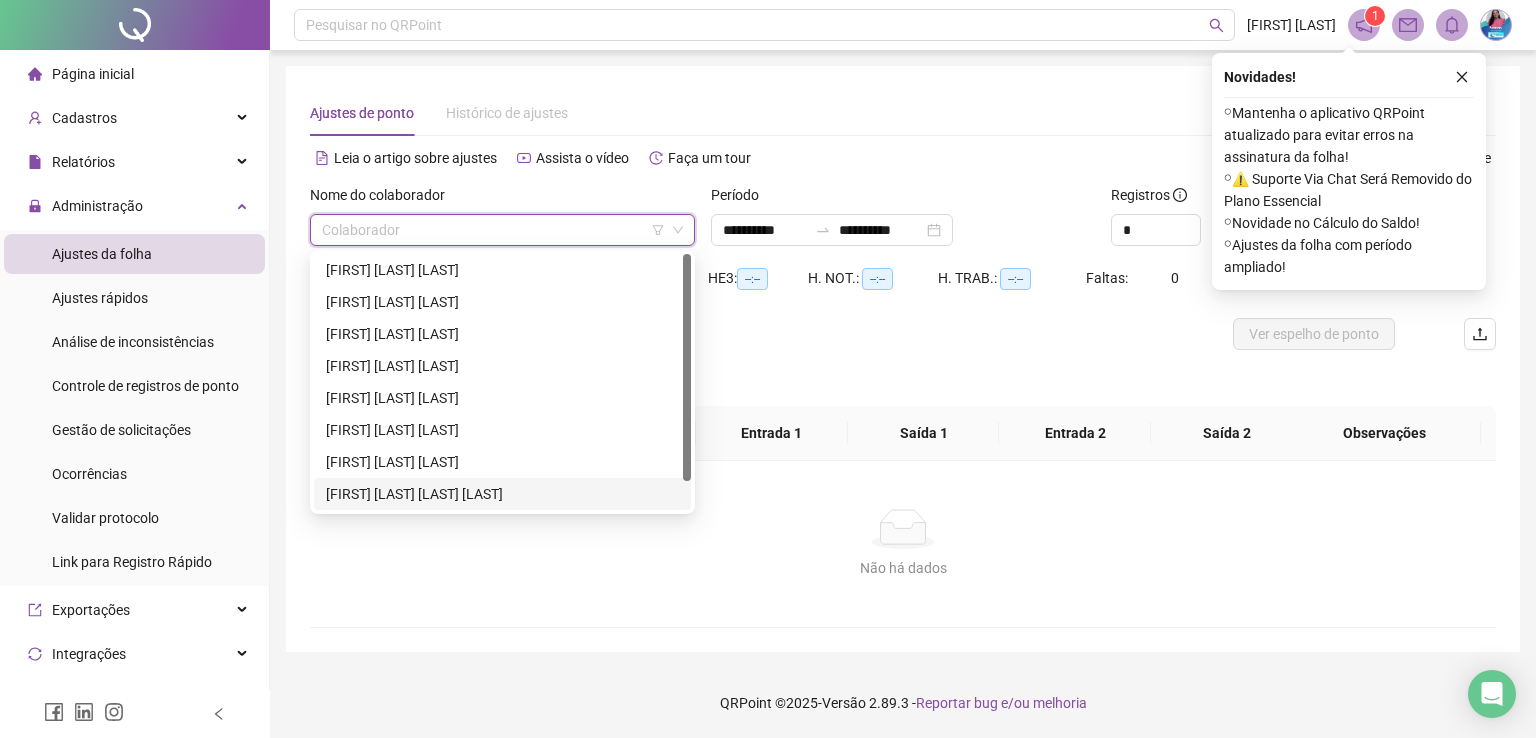 click on "[FIRST] [LAST] [LAST] [LAST]" at bounding box center (502, 494) 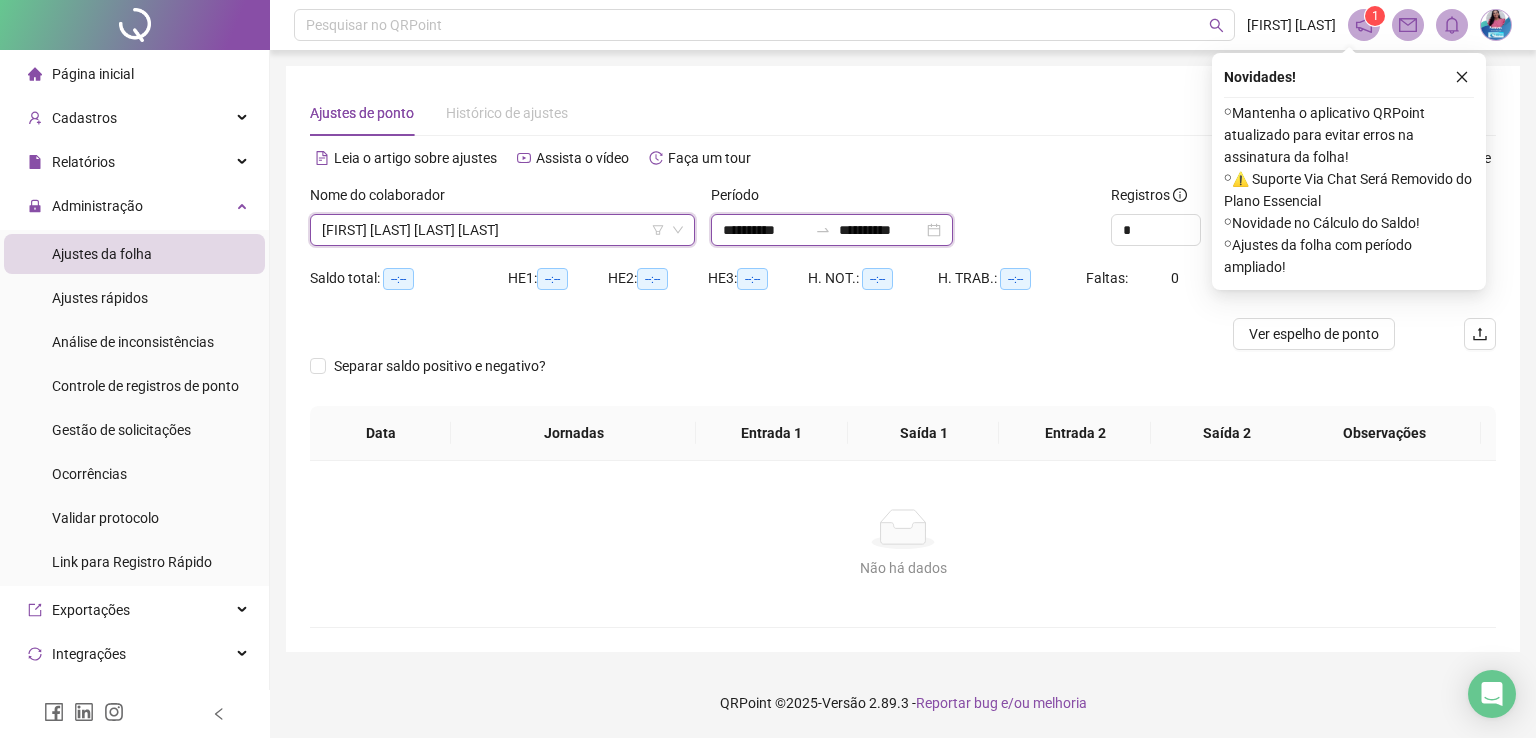 click on "**********" at bounding box center (765, 230) 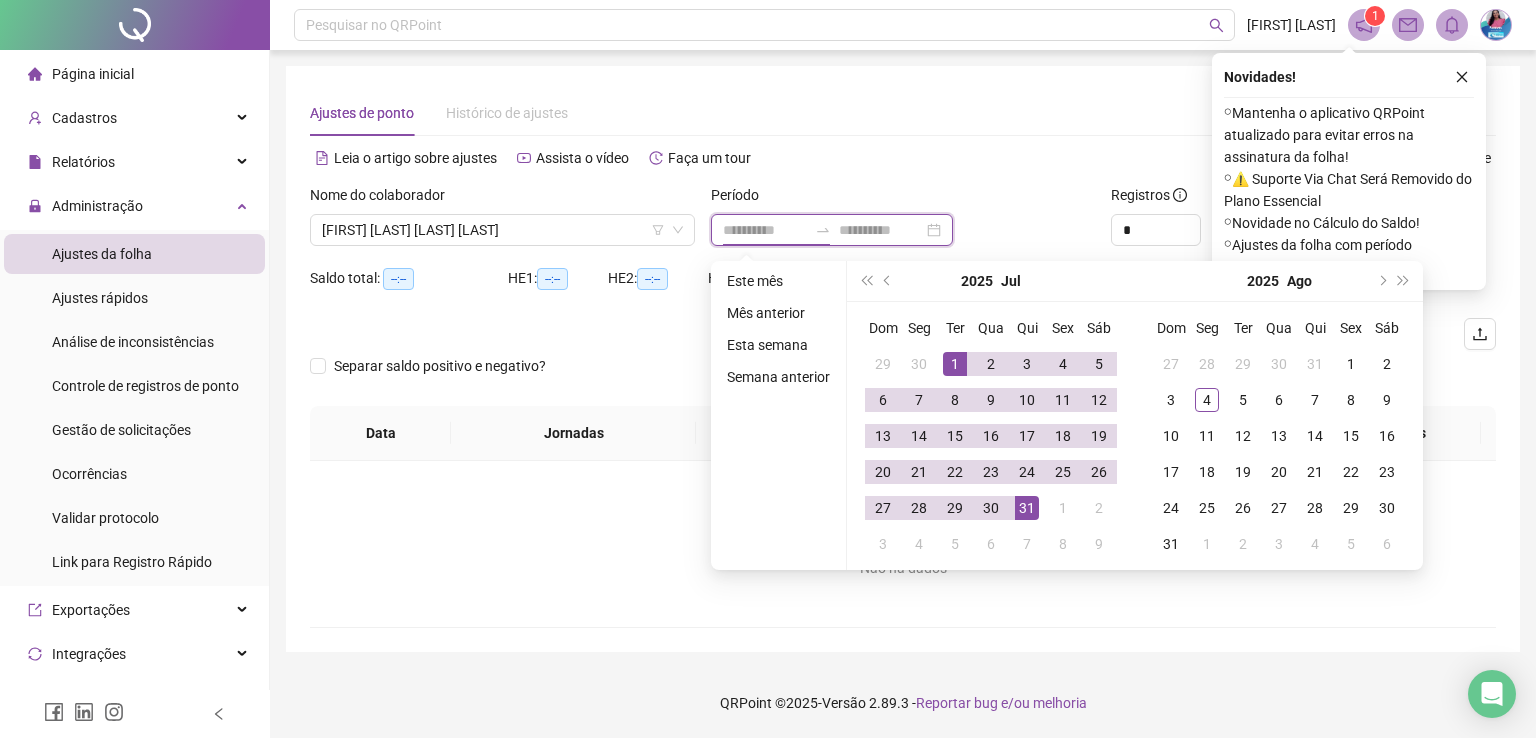 type on "**********" 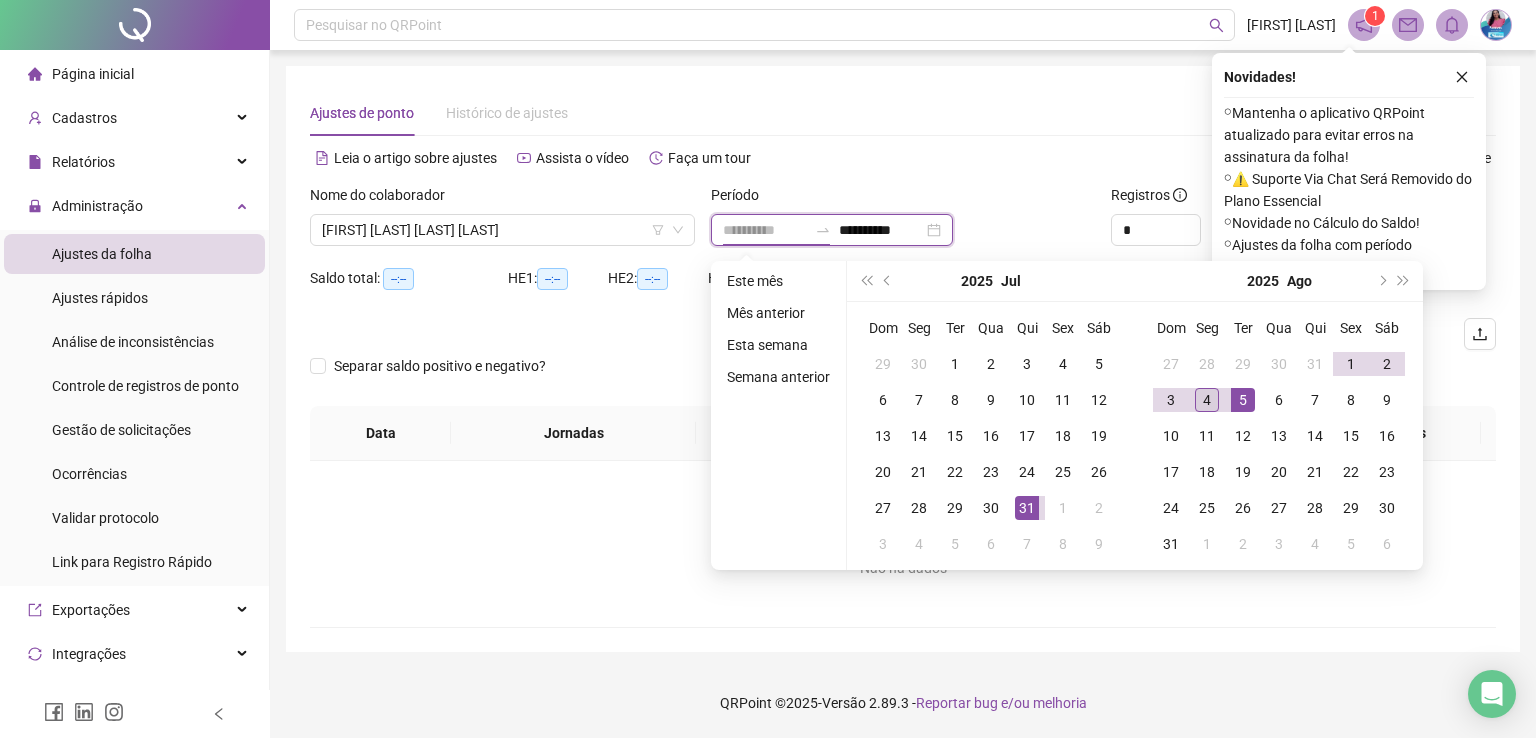 type on "**********" 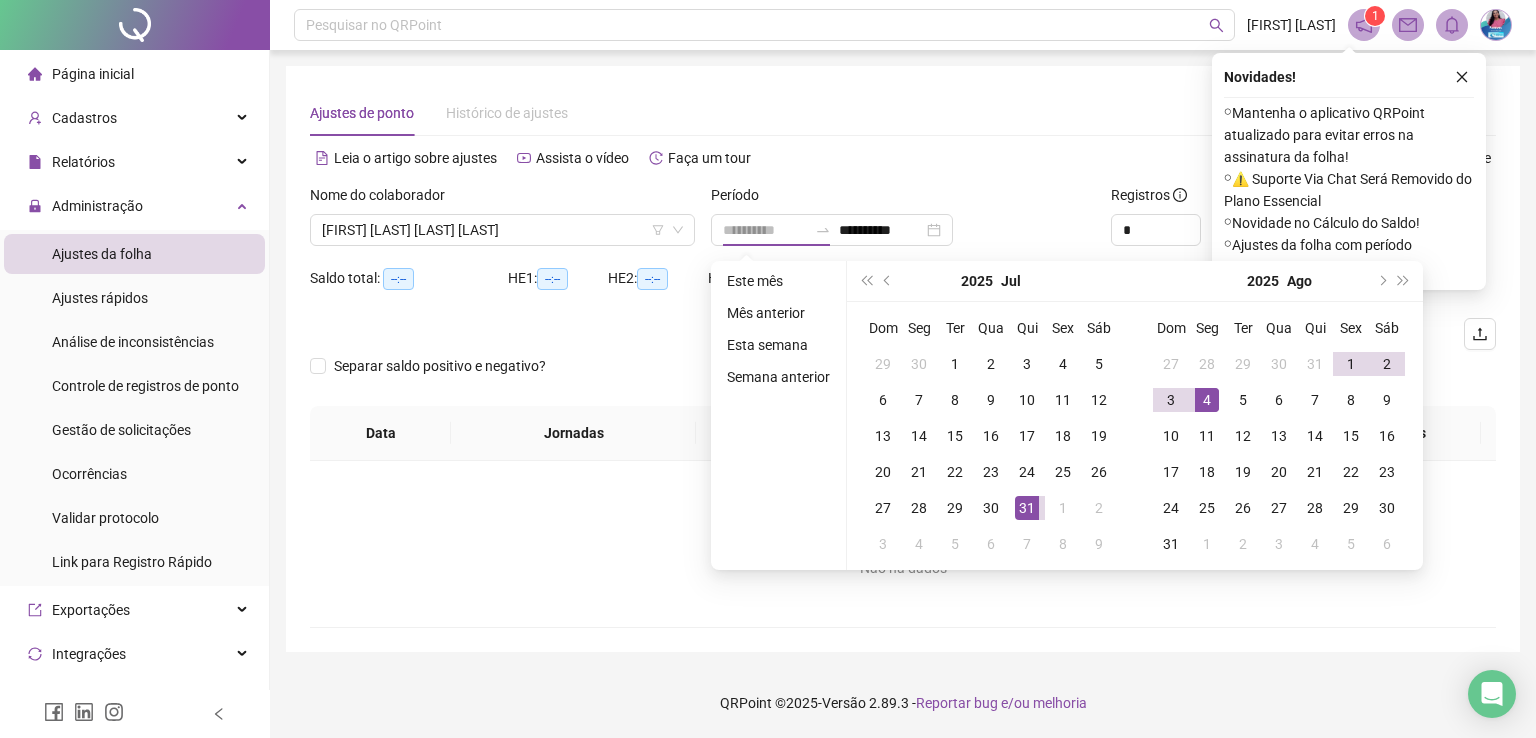 click on "4" at bounding box center (1207, 400) 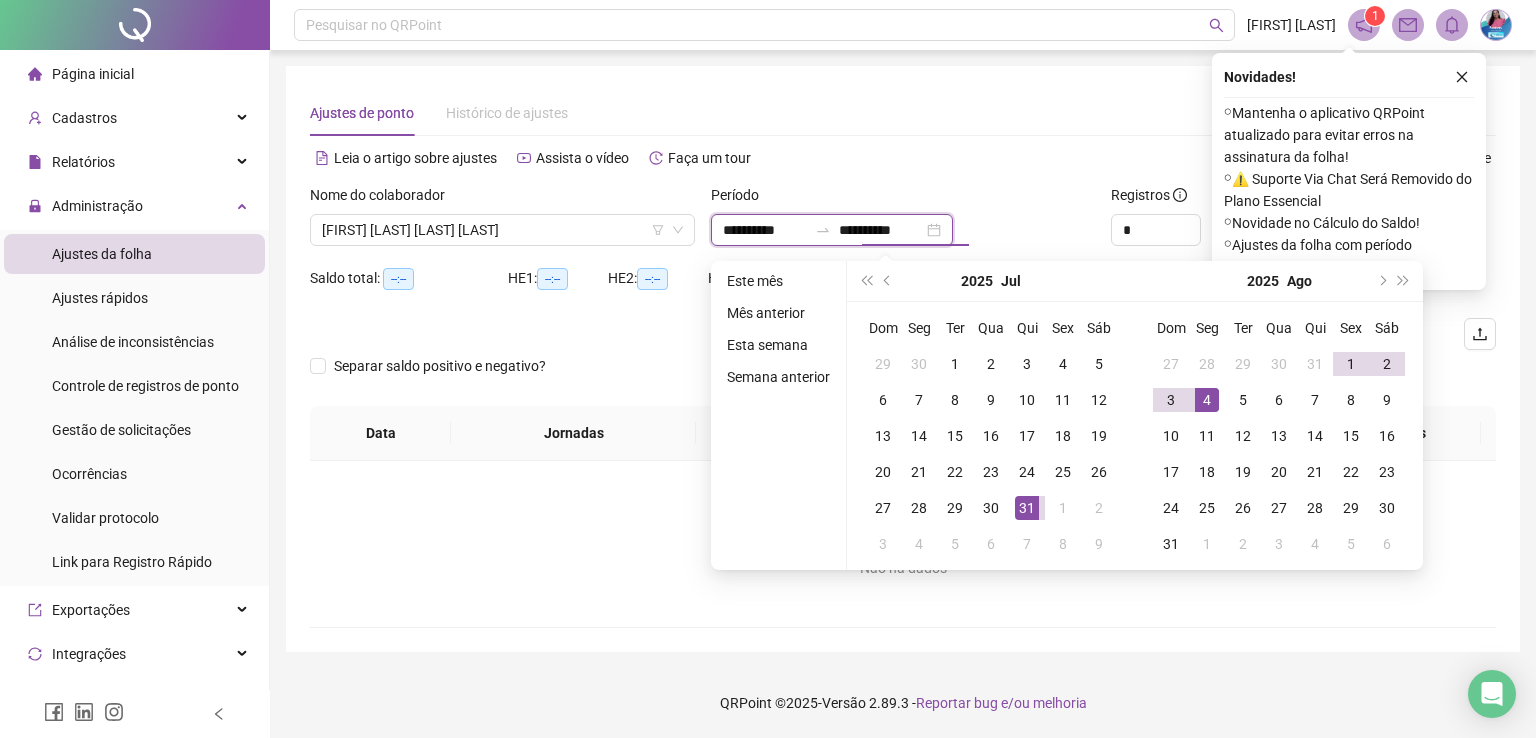 click on "**********" at bounding box center [881, 230] 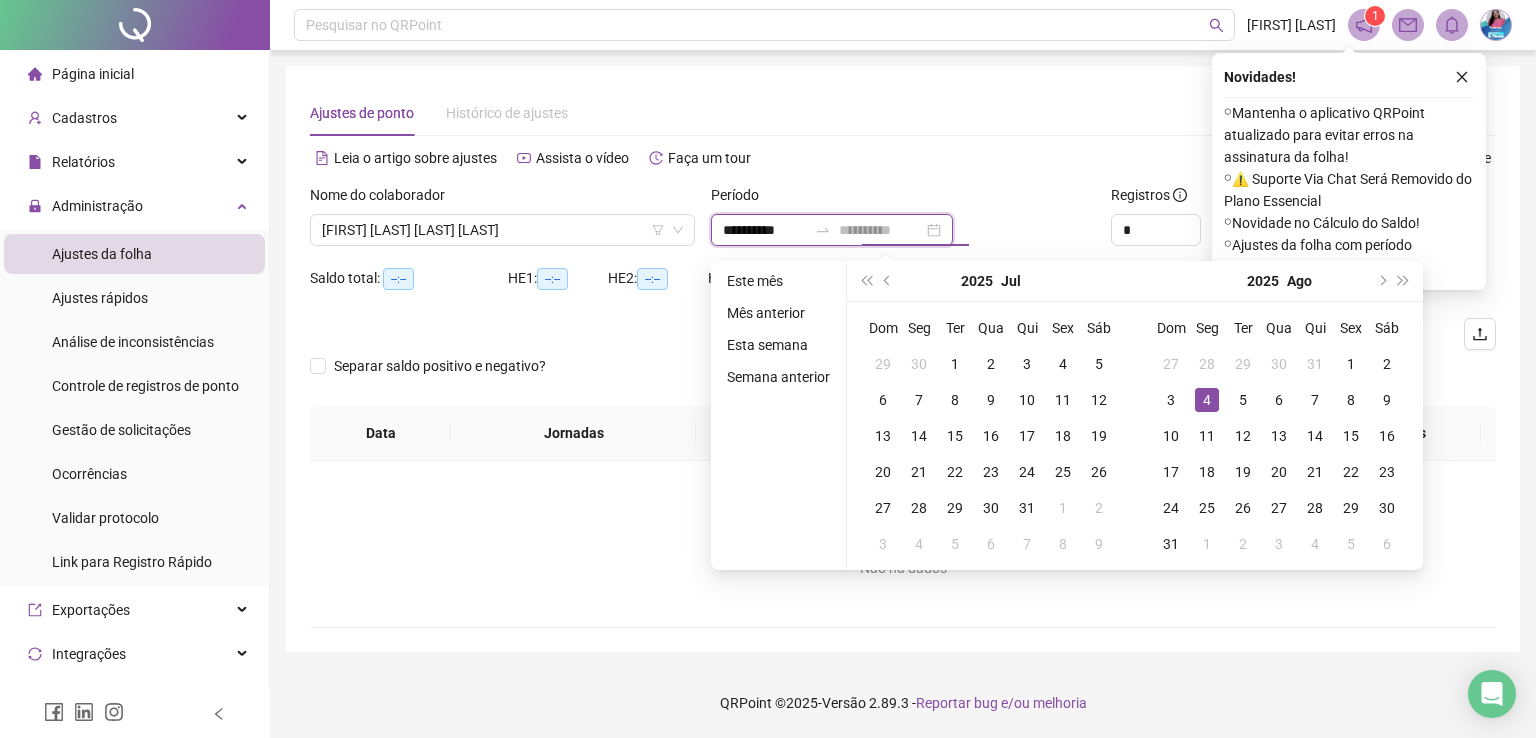 type on "**********" 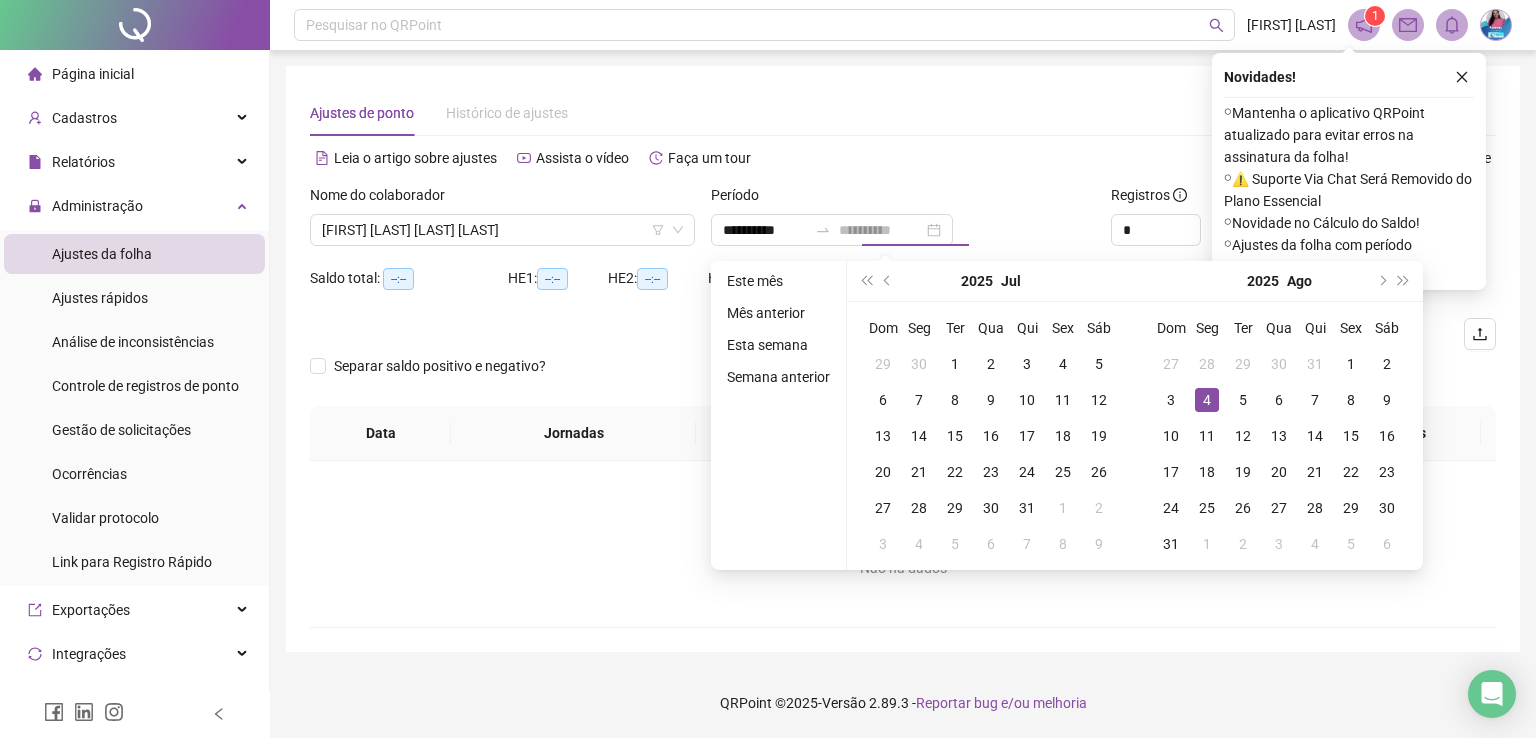 click on "4" at bounding box center (1207, 400) 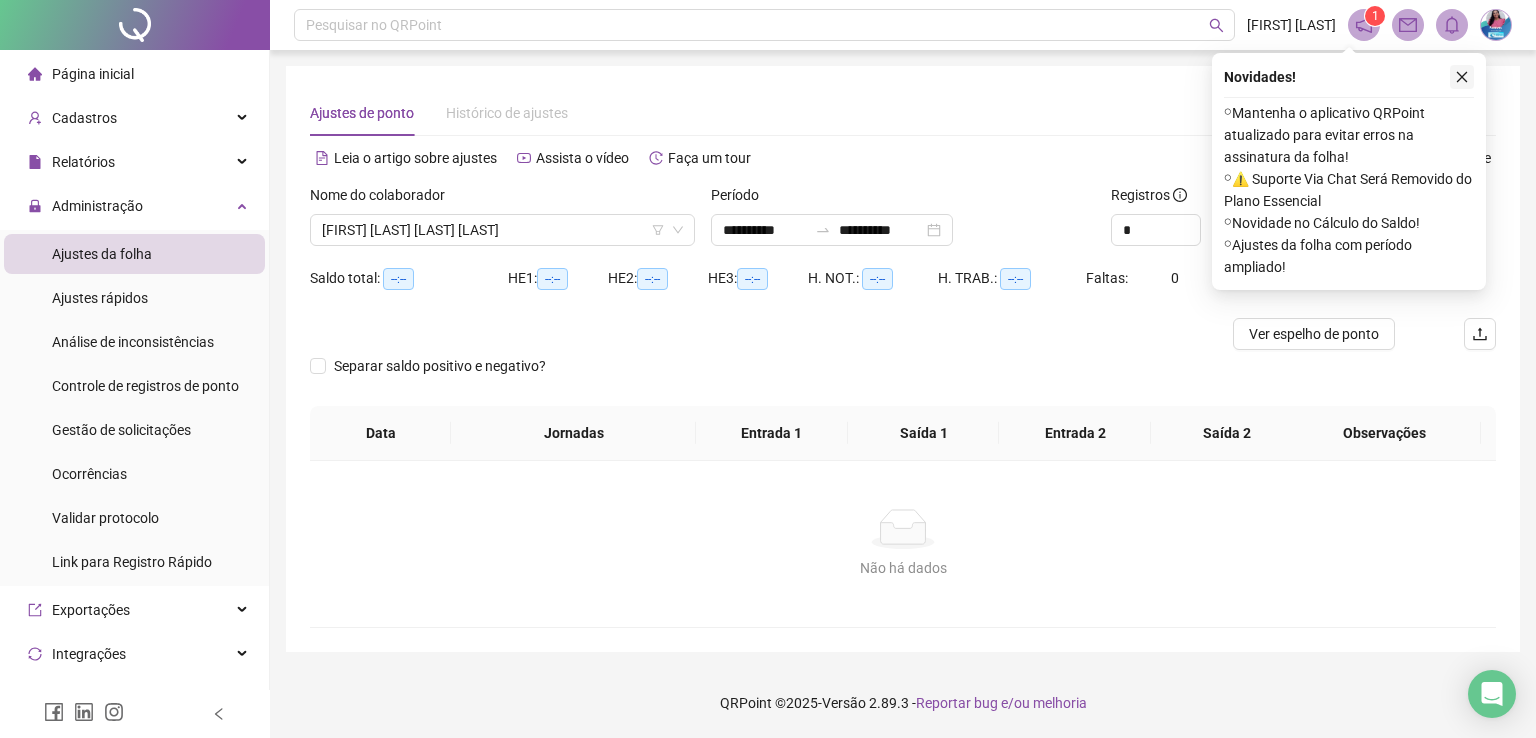 click 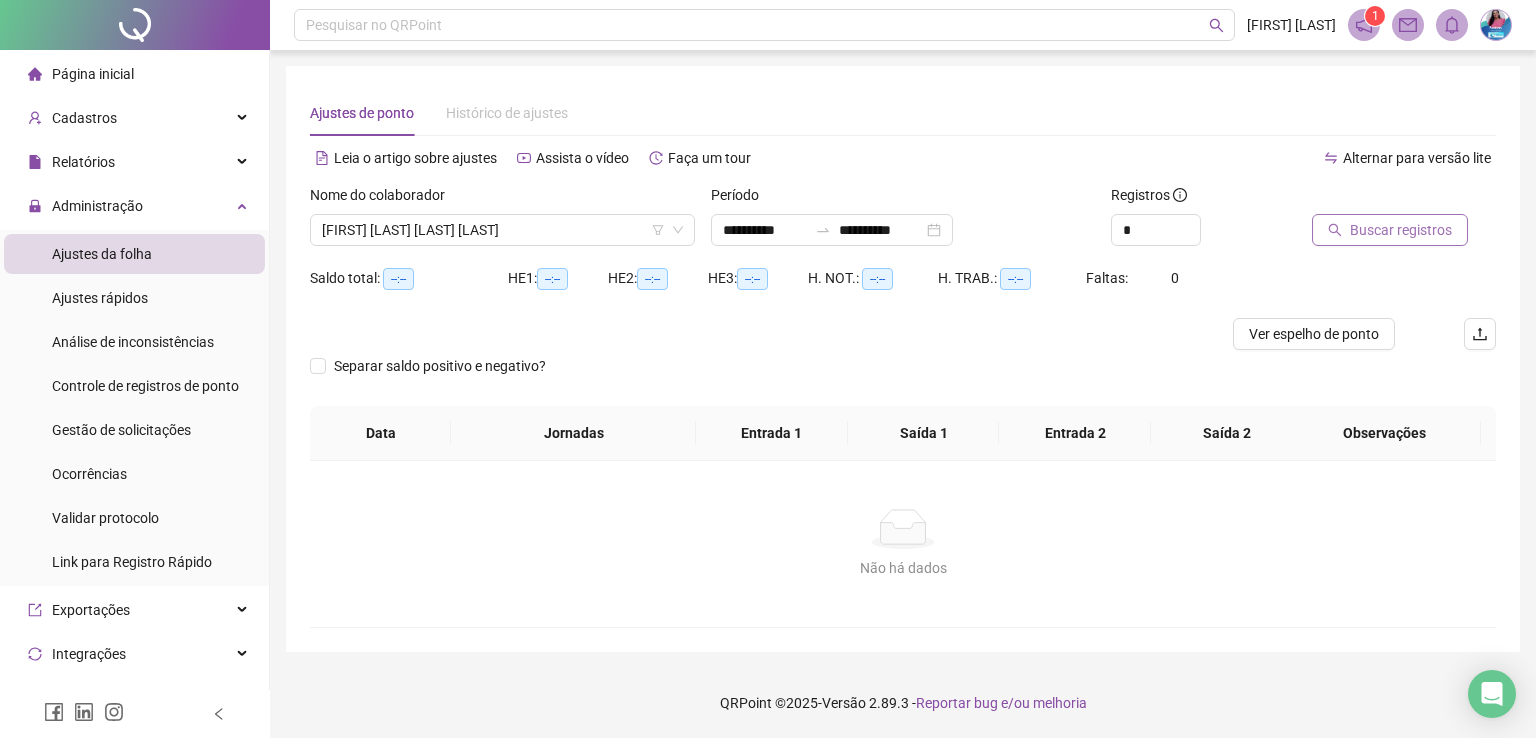 click on "Buscar registros" at bounding box center (1401, 230) 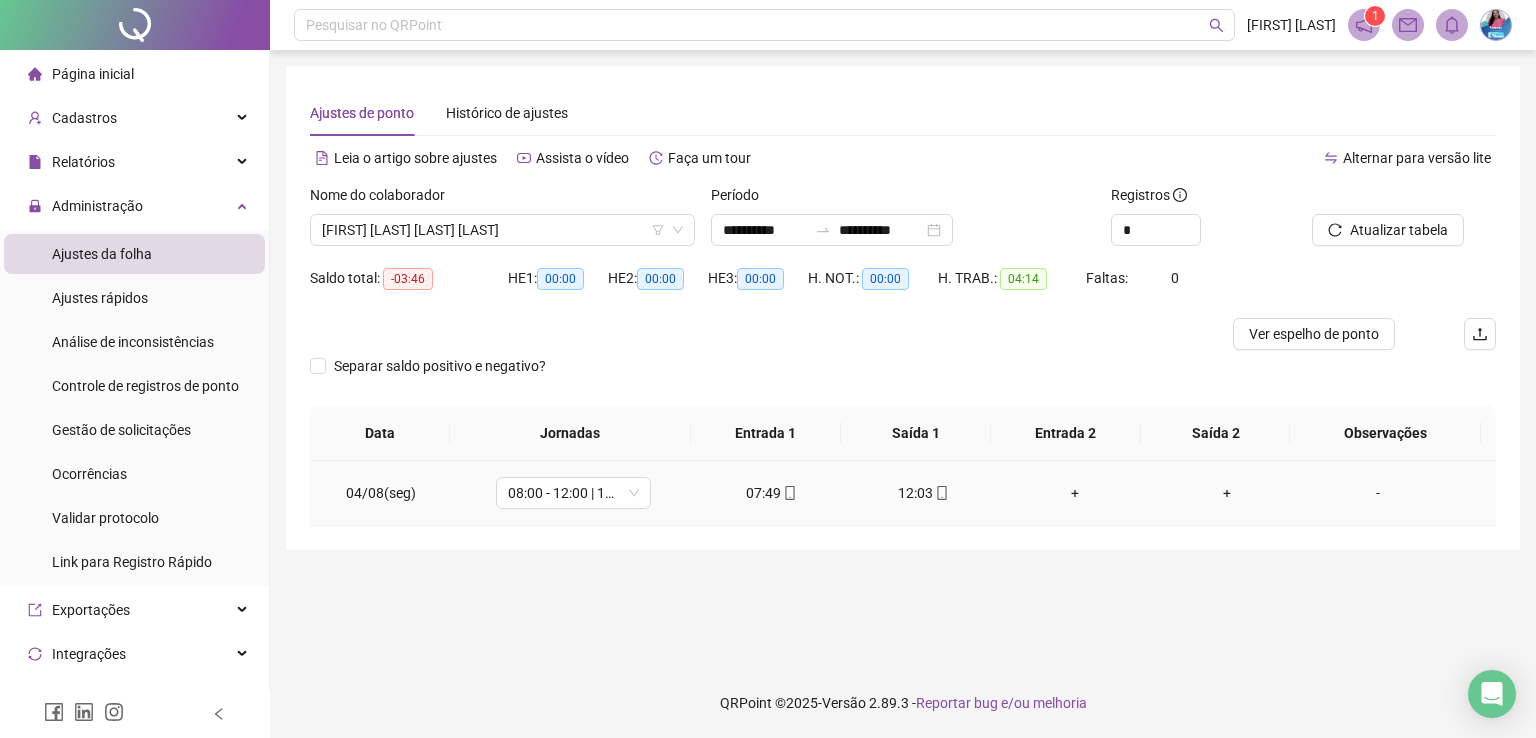click on "-" at bounding box center (1378, 493) 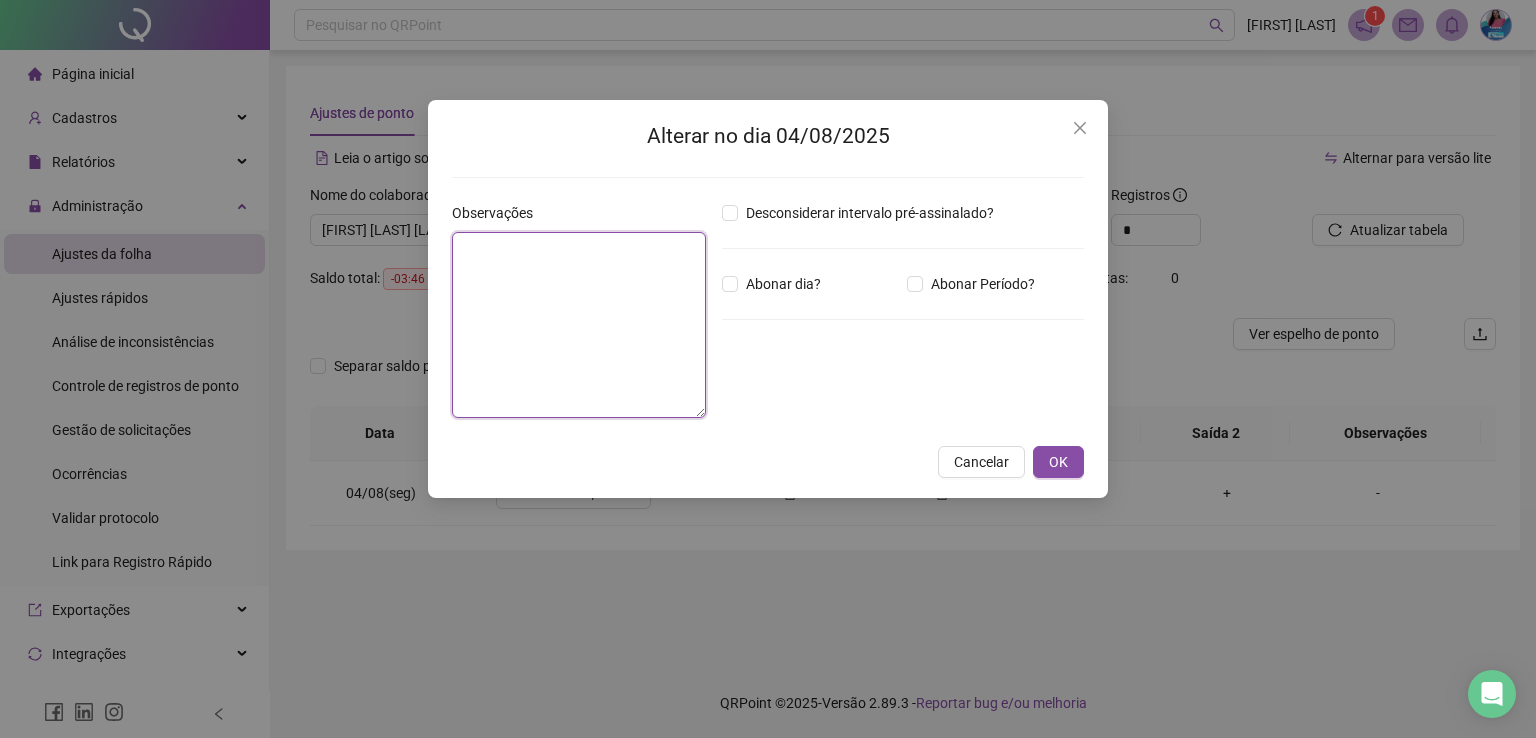 click at bounding box center [579, 325] 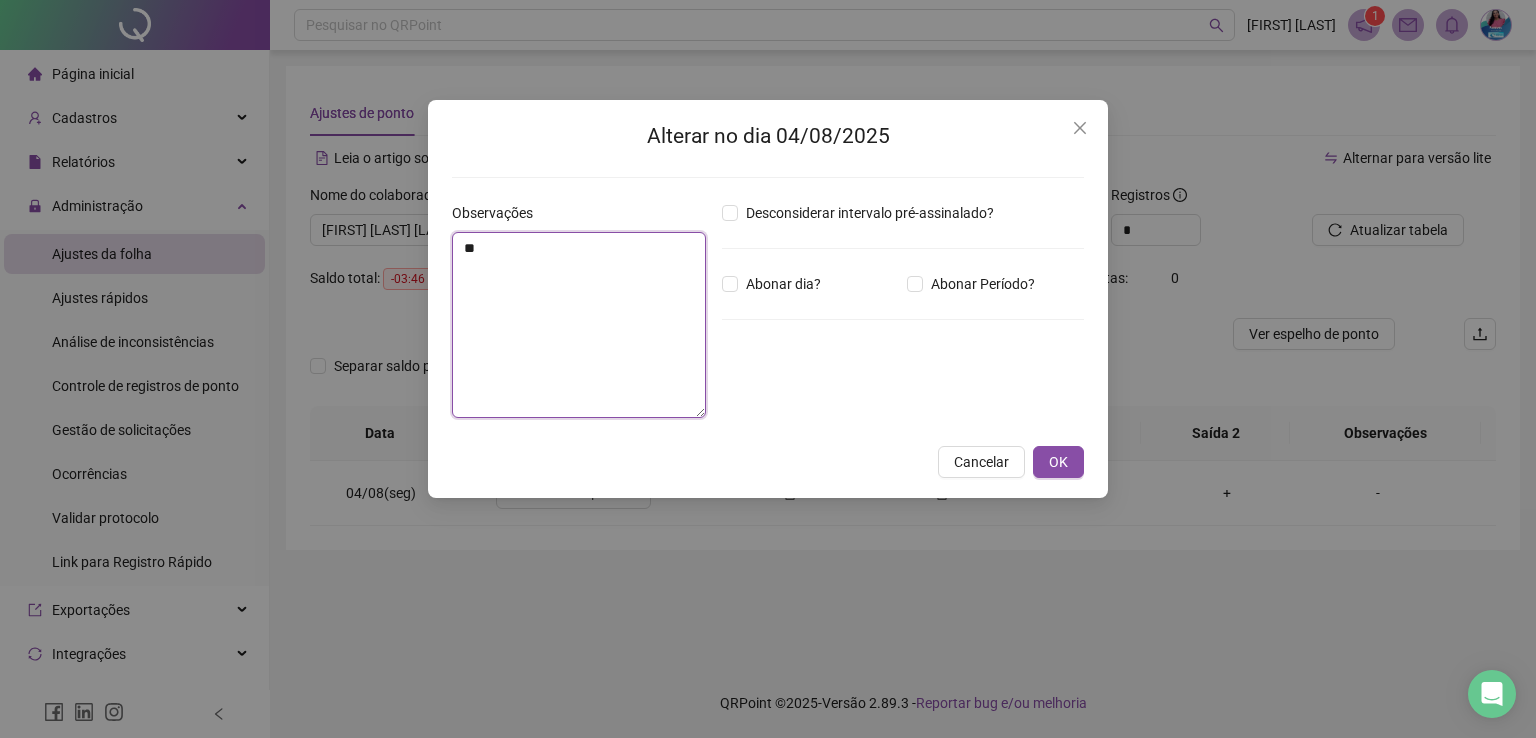 type on "*" 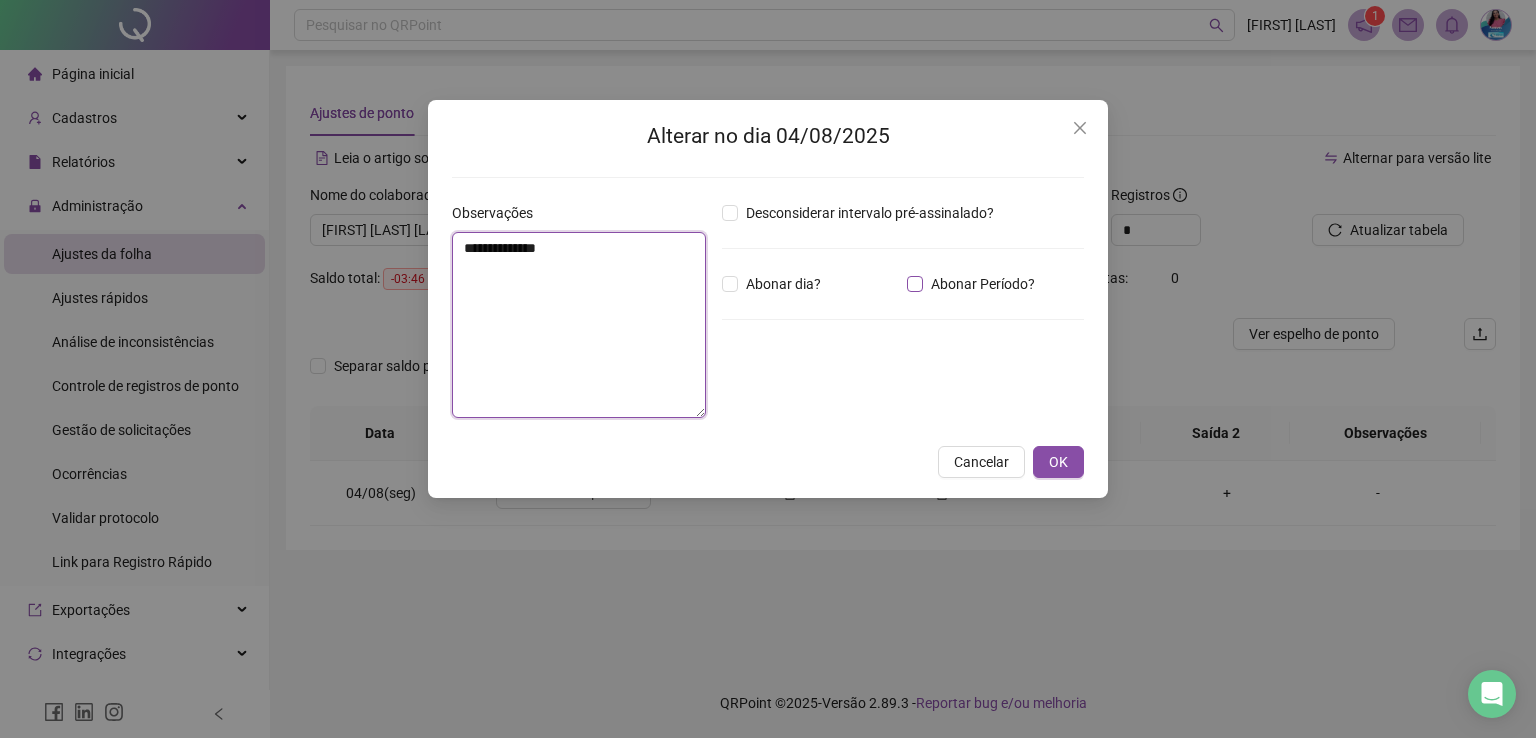 type on "**********" 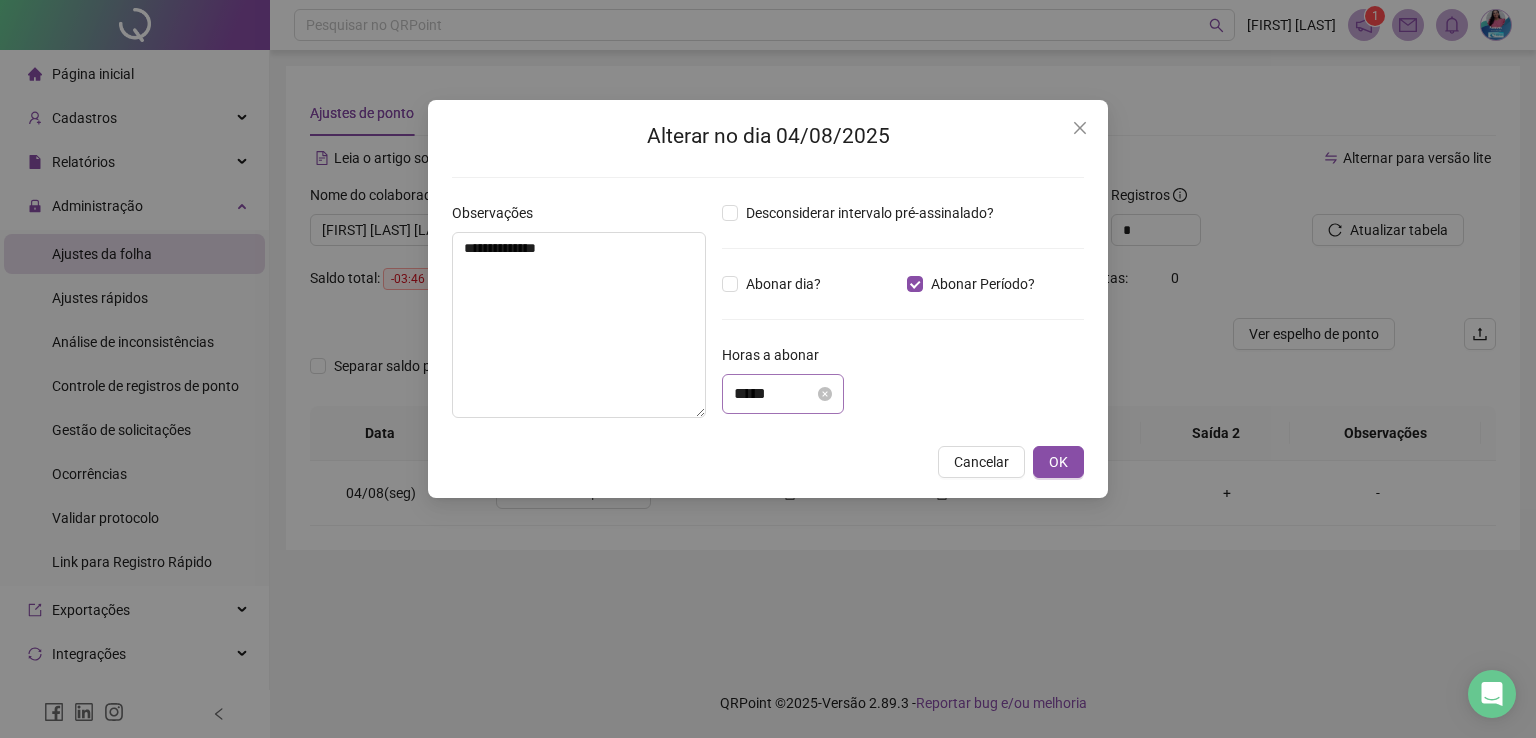 drag, startPoint x: 732, startPoint y: 392, endPoint x: 775, endPoint y: 393, distance: 43.011627 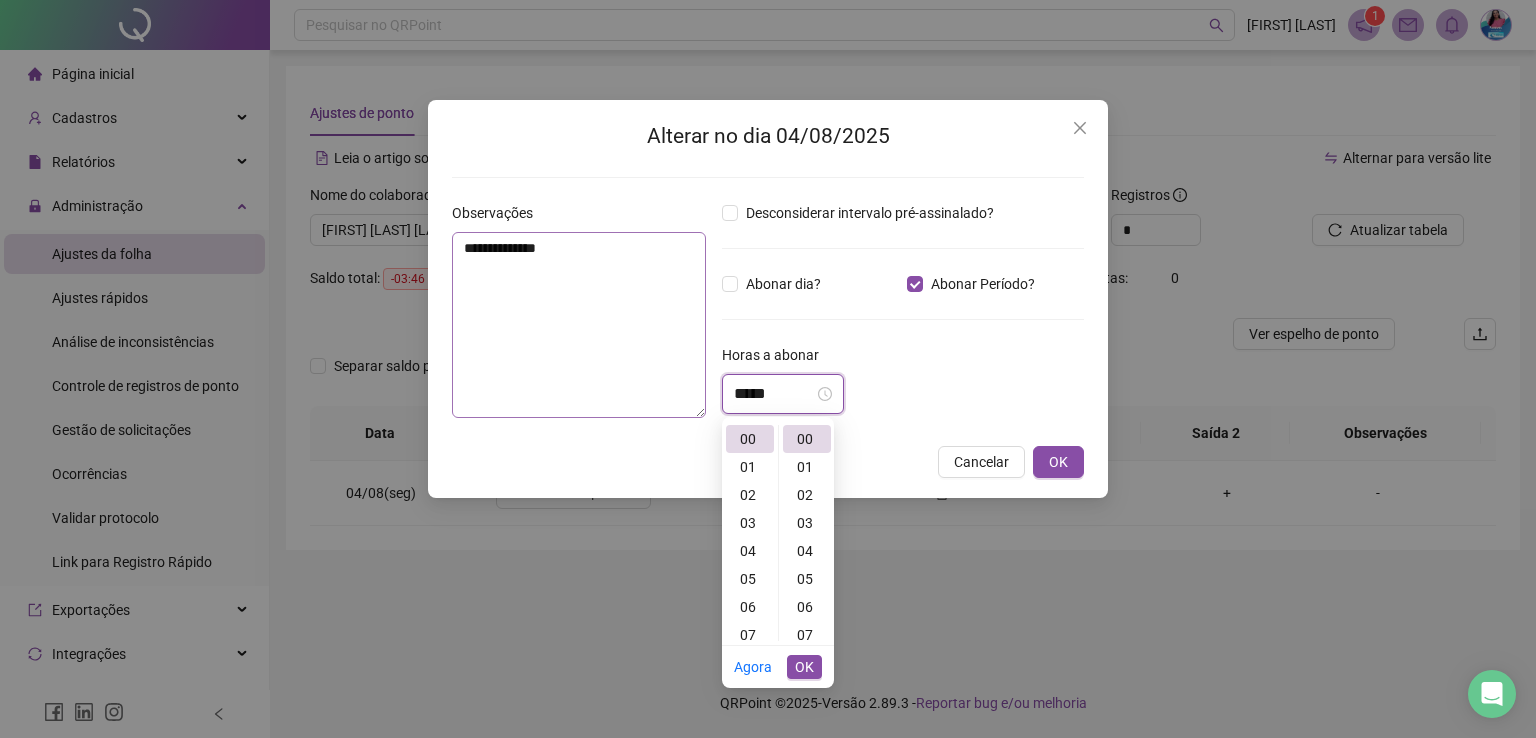 drag, startPoint x: 772, startPoint y: 393, endPoint x: 703, endPoint y: 391, distance: 69.02898 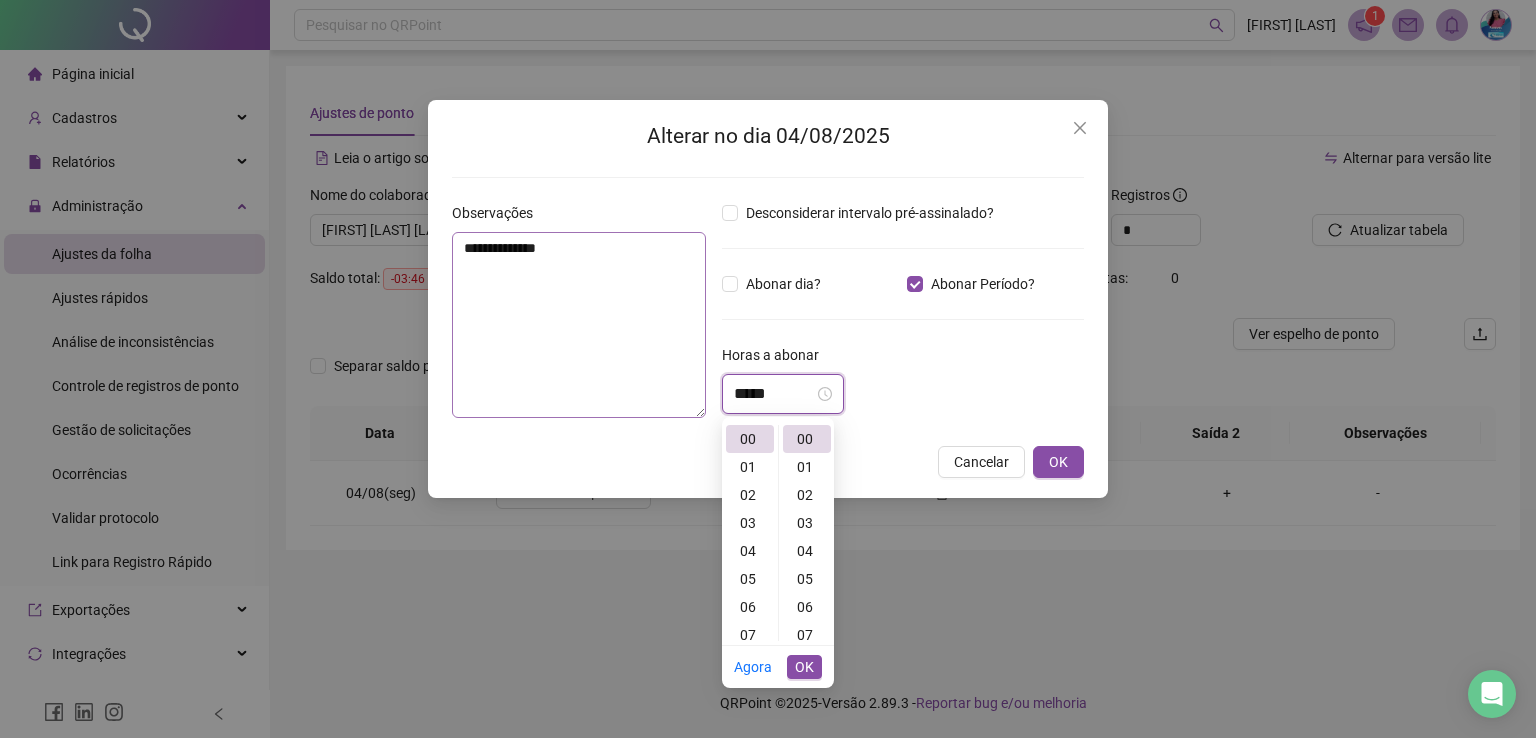 click on "**********" at bounding box center [768, 318] 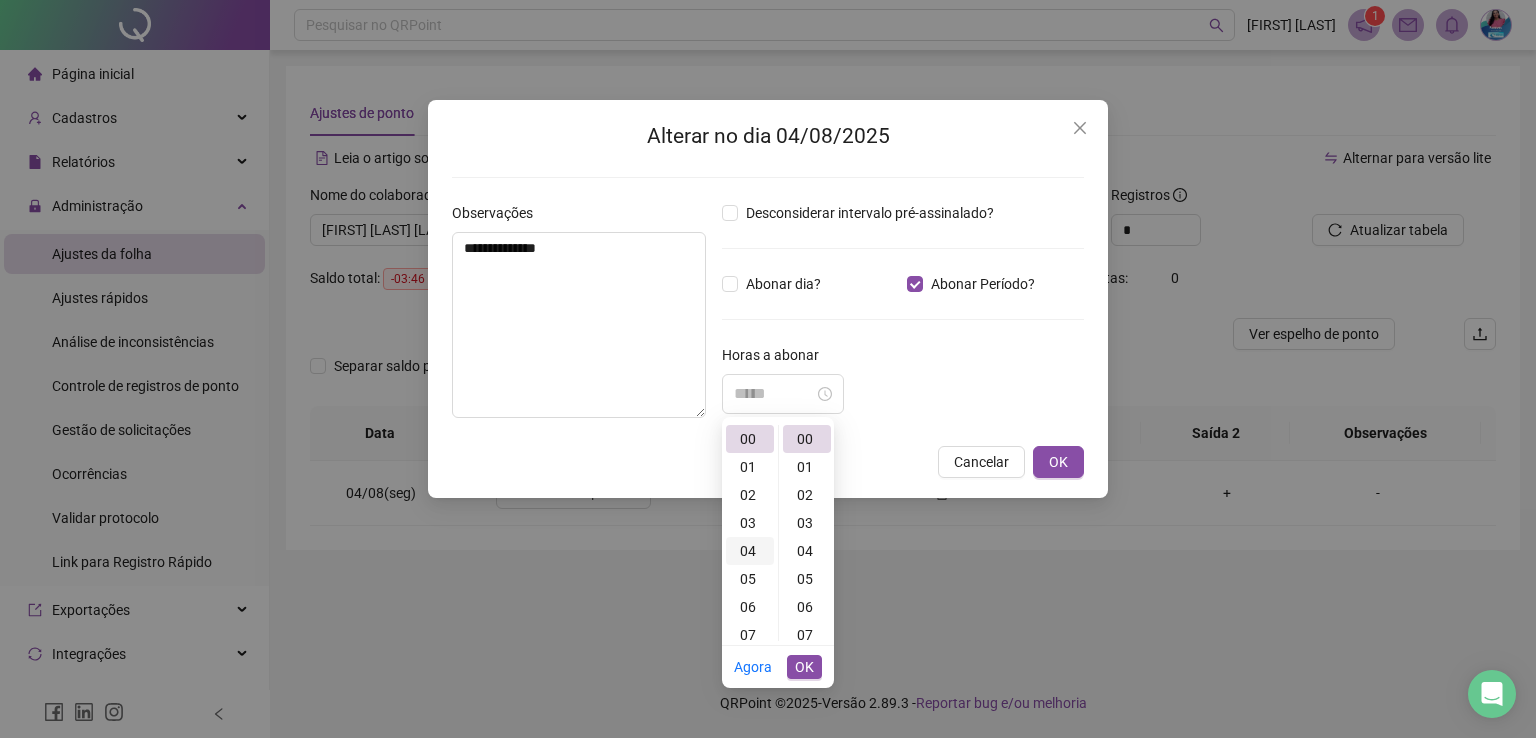 click on "04" at bounding box center (750, 551) 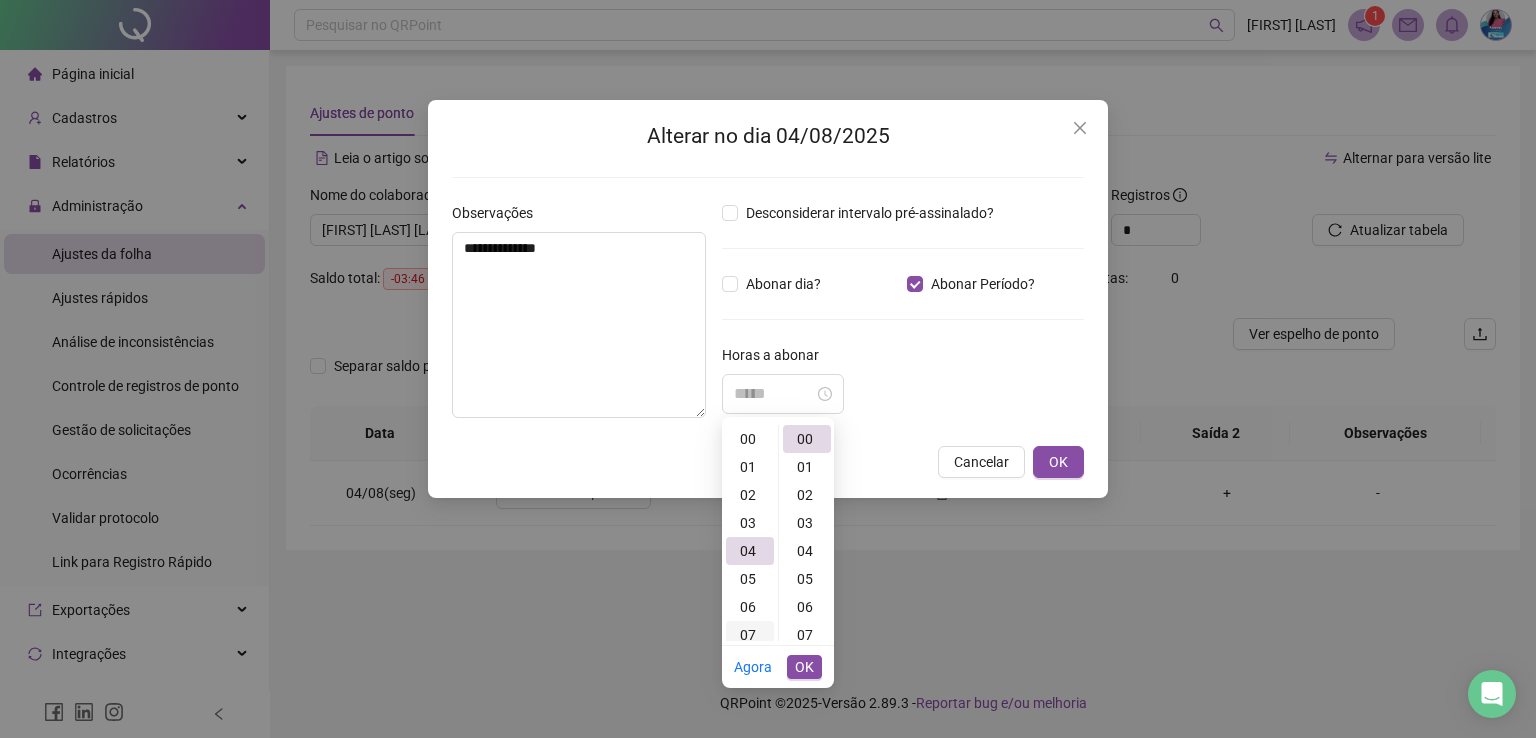 scroll, scrollTop: 112, scrollLeft: 0, axis: vertical 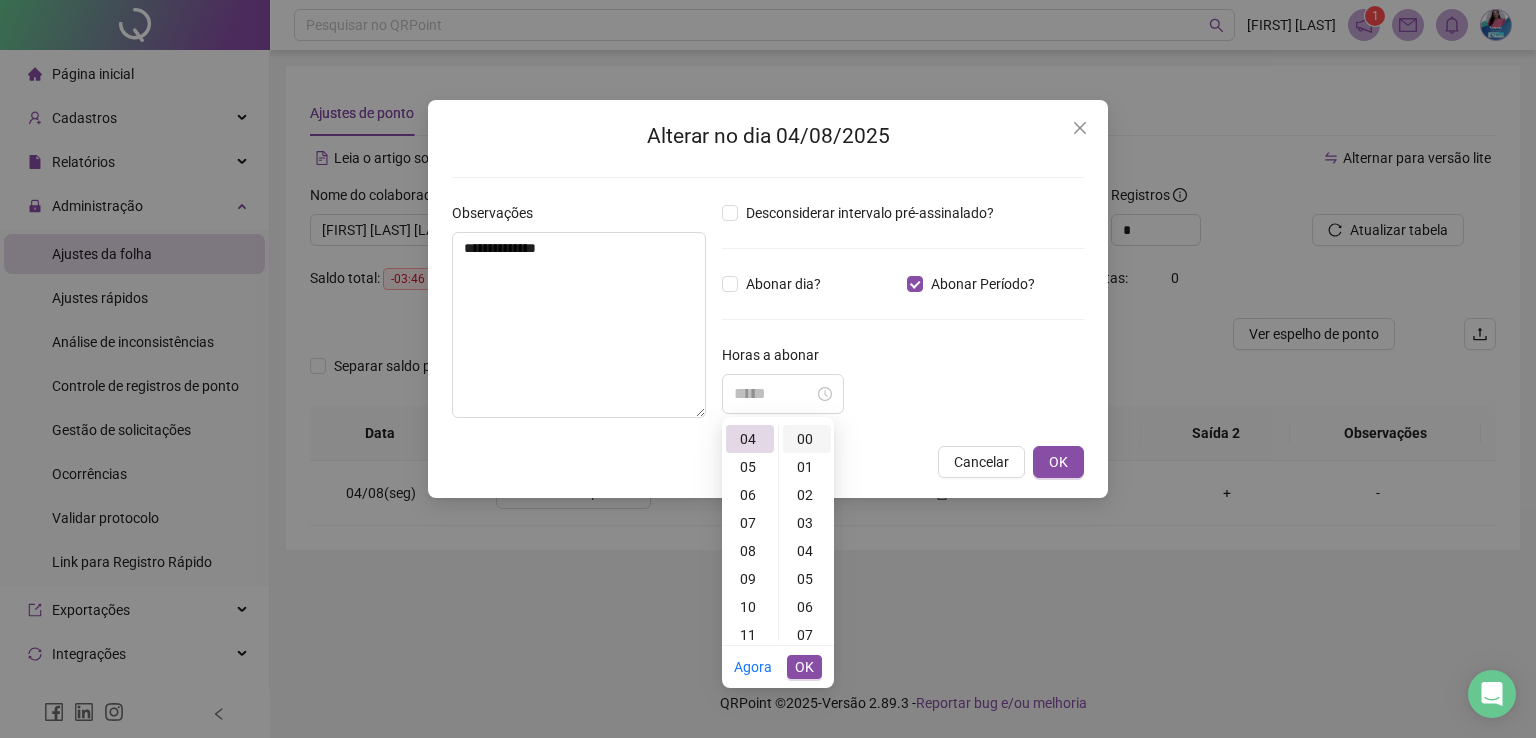 click on "00" at bounding box center (807, 439) 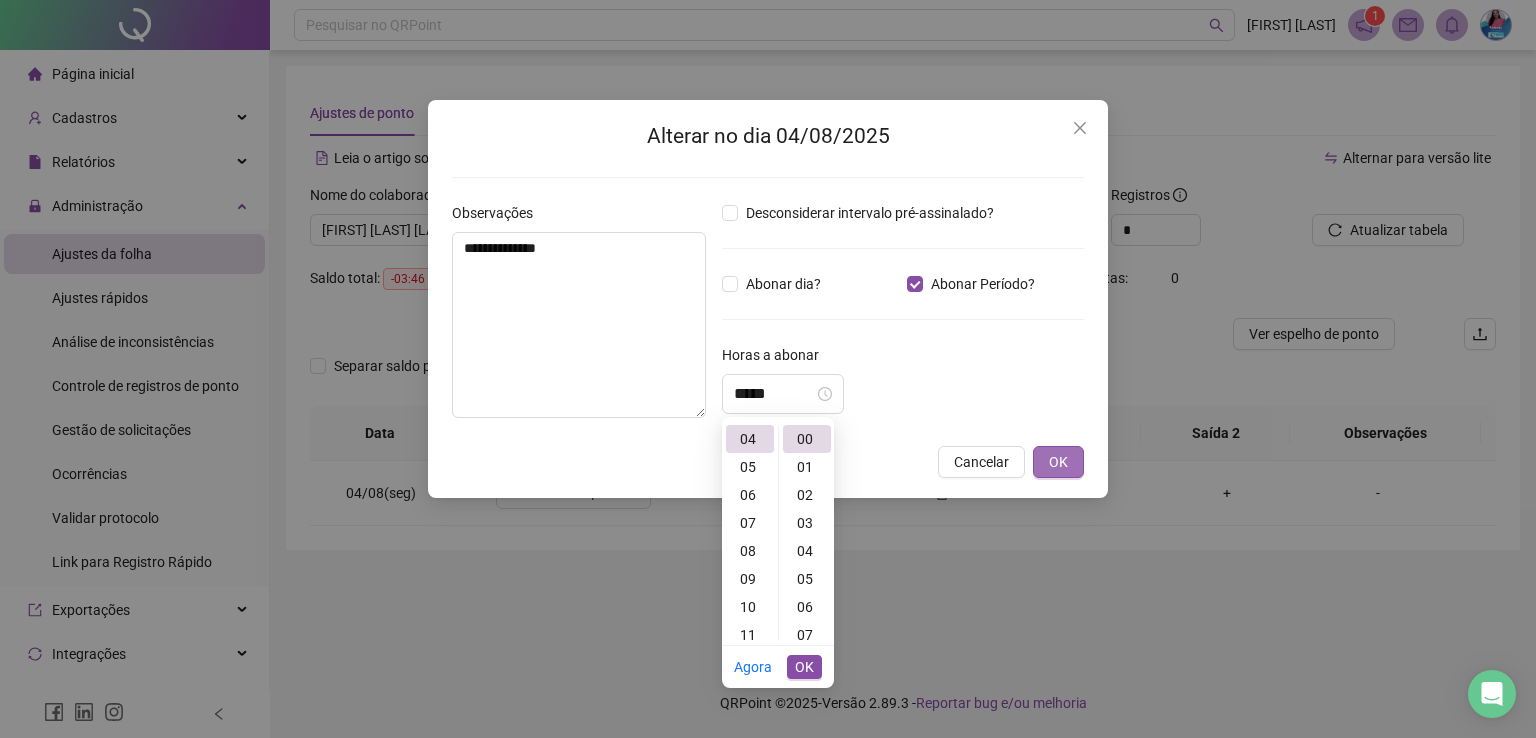 type on "*****" 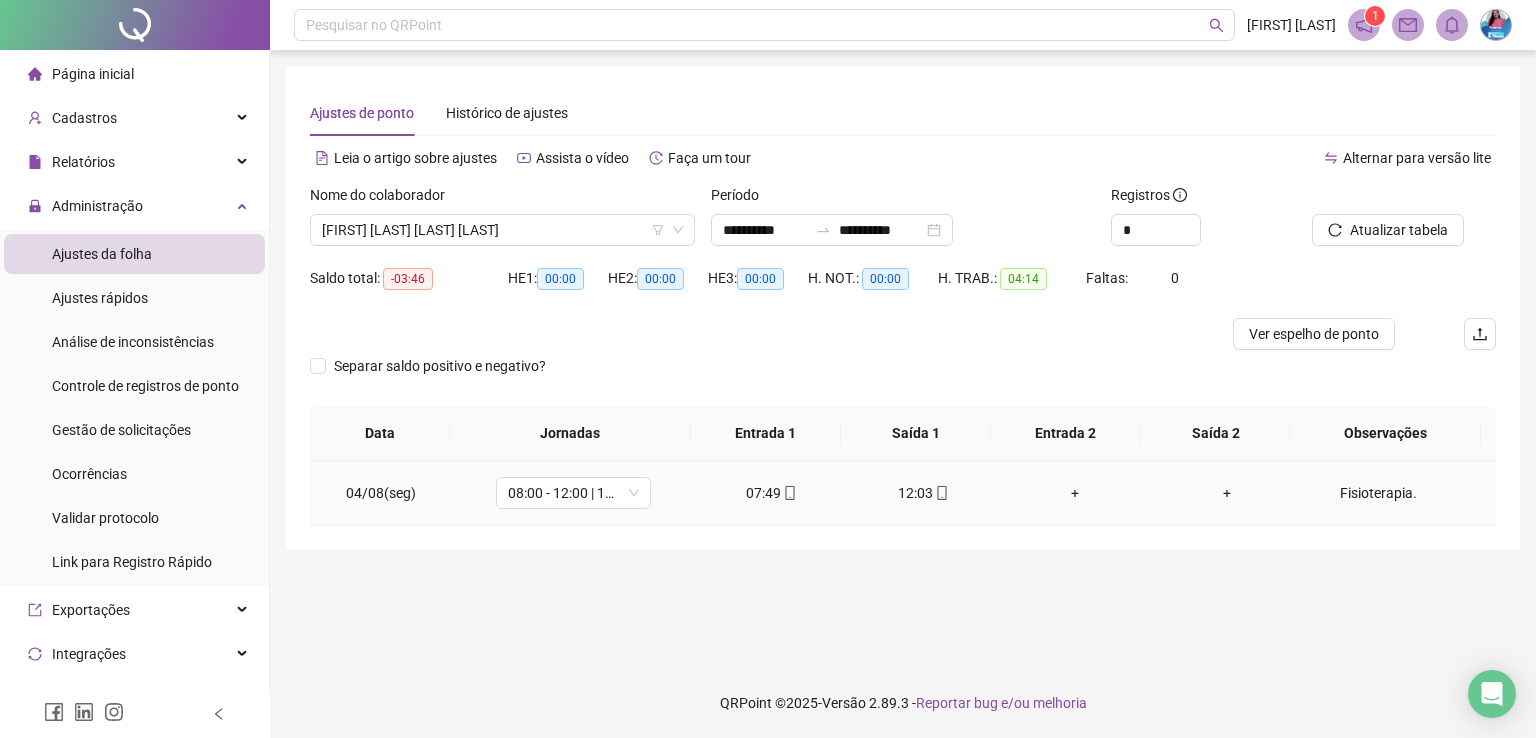 click on "Fisioterapia." at bounding box center (1378, 493) 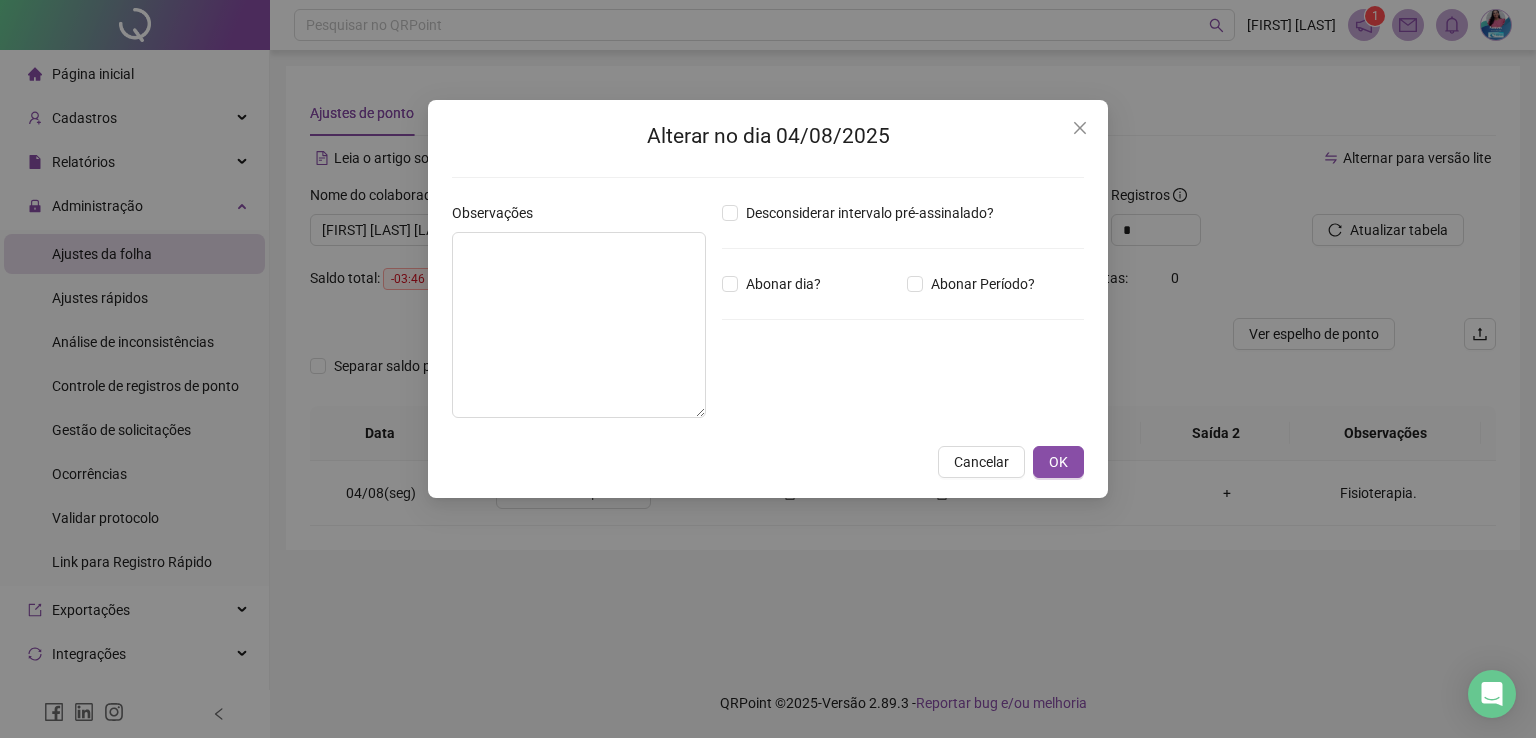 type on "**********" 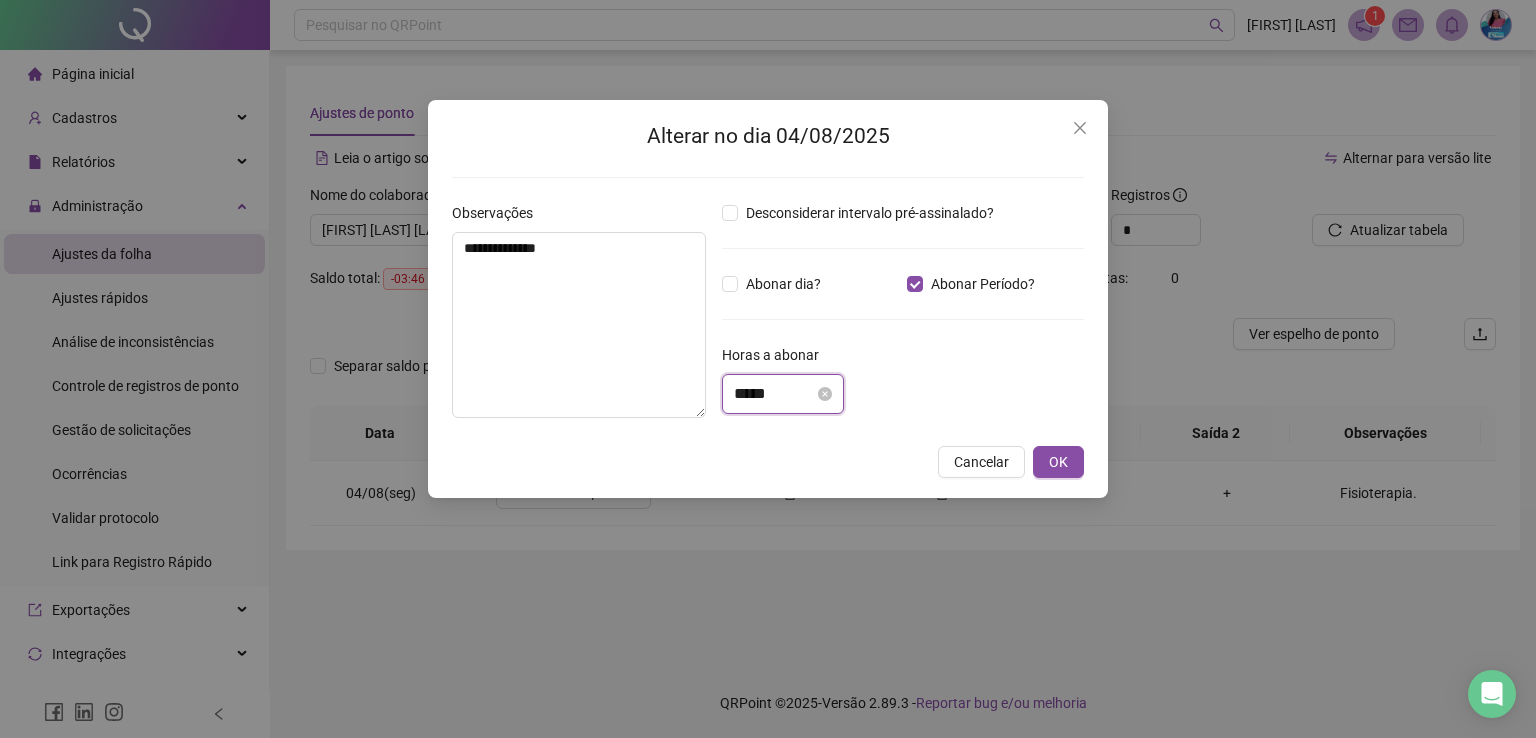 click on "*****" at bounding box center (774, 394) 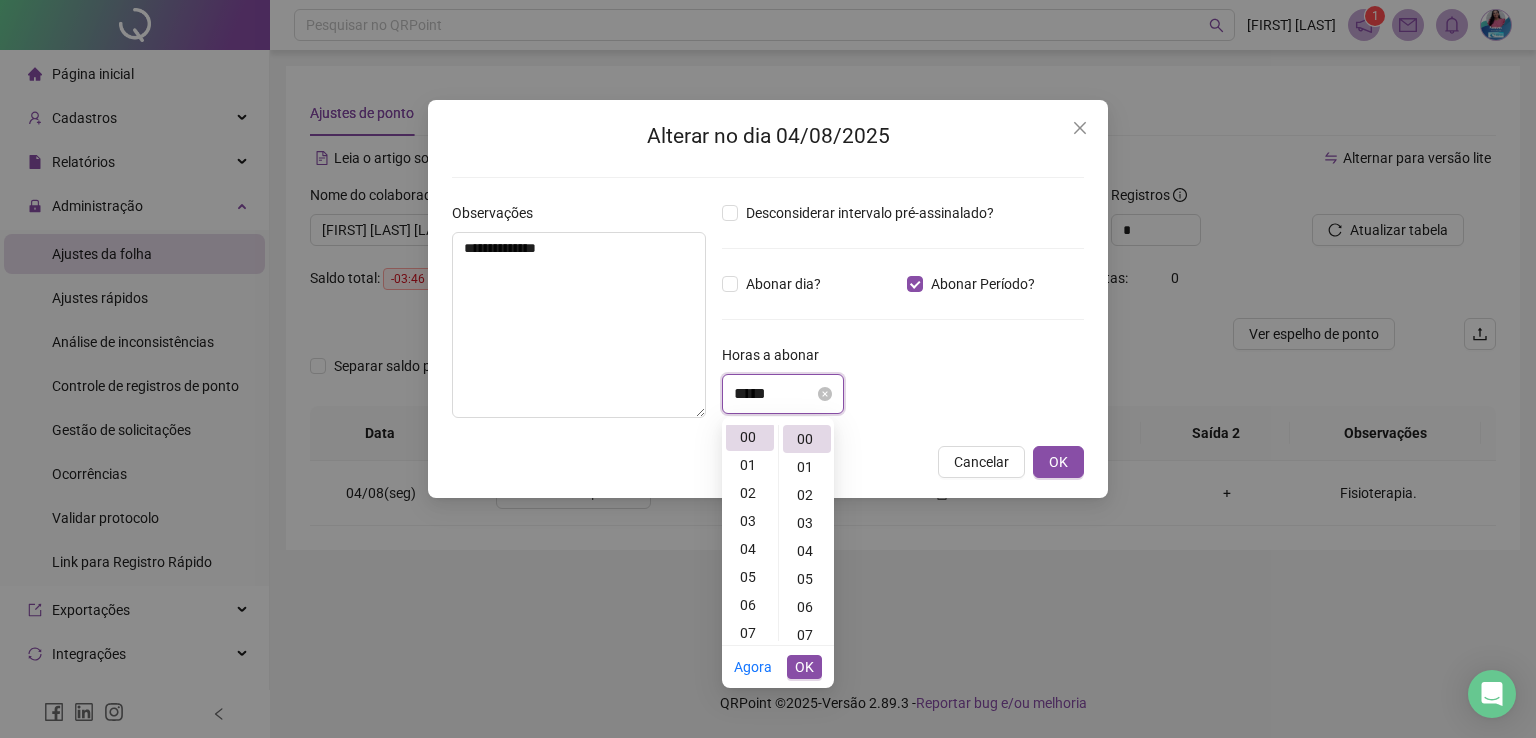 scroll, scrollTop: 0, scrollLeft: 0, axis: both 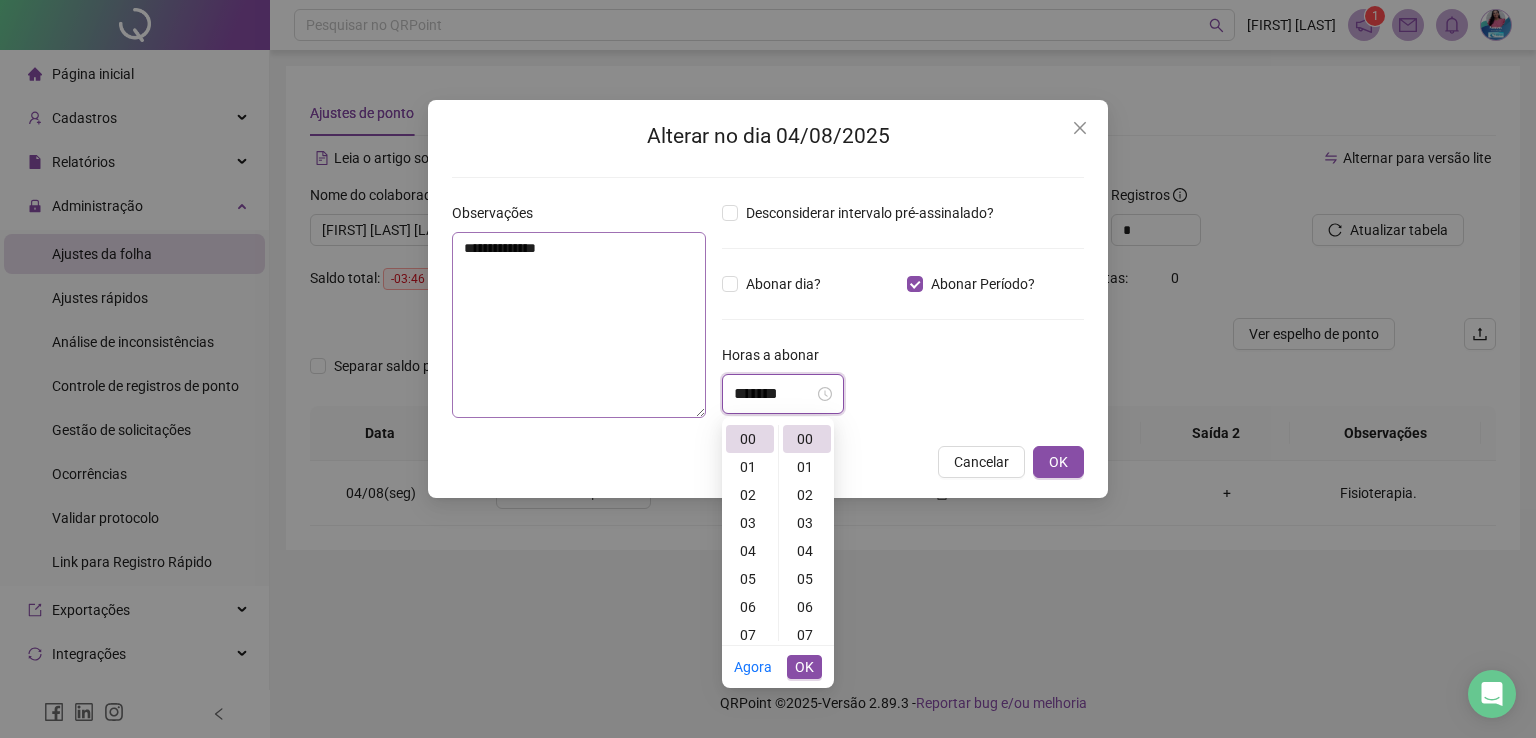 drag, startPoint x: 772, startPoint y: 390, endPoint x: 580, endPoint y: 397, distance: 192.12756 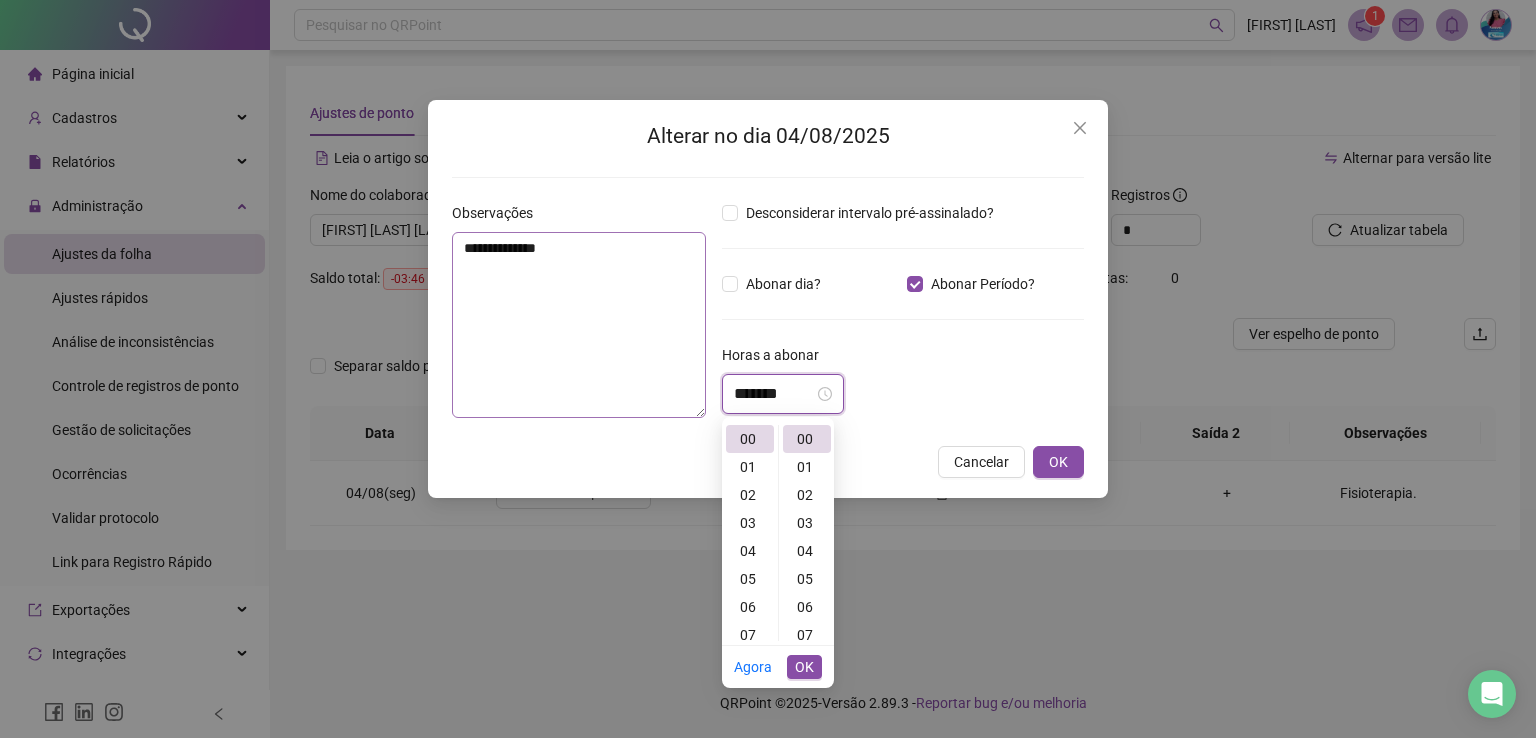 click on "**********" at bounding box center (768, 318) 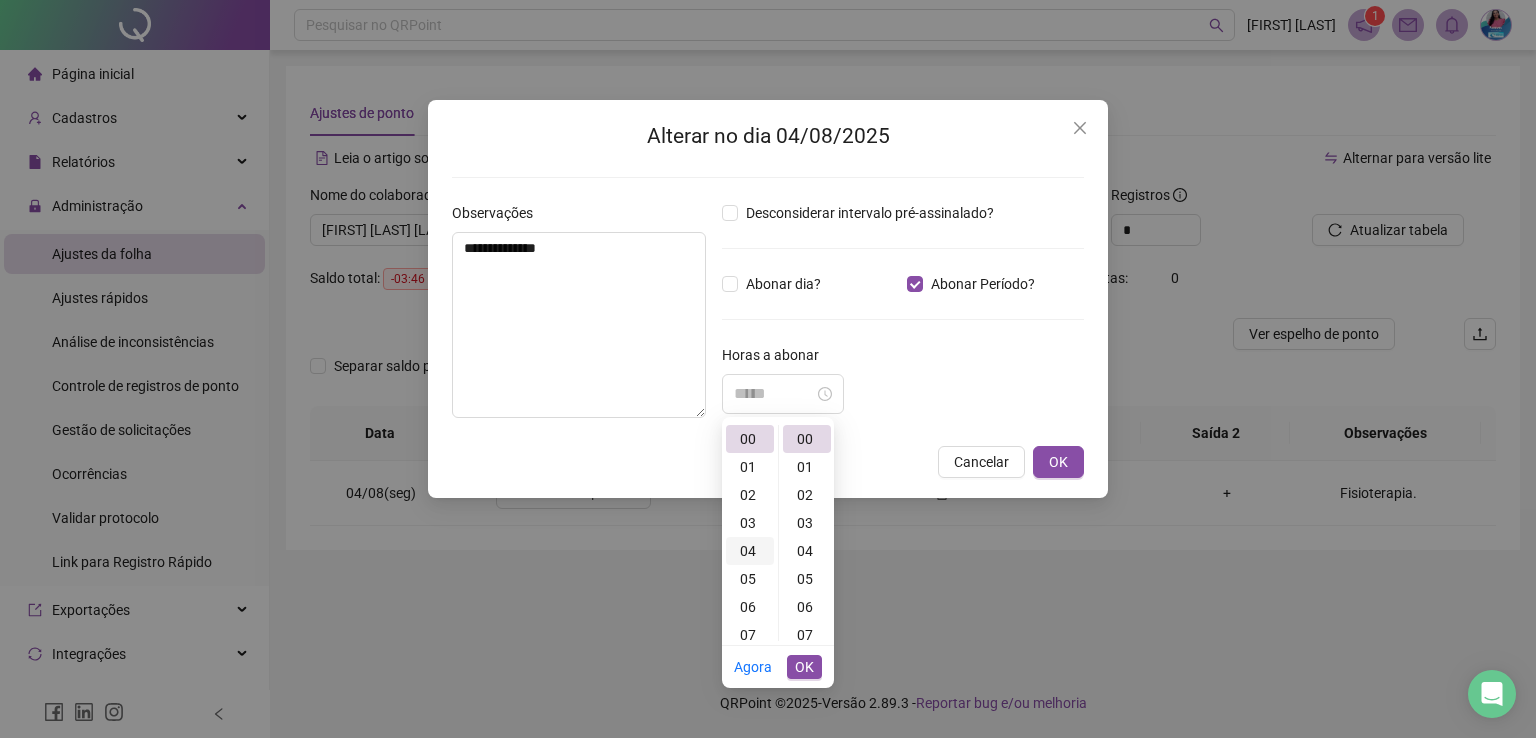 click on "04" at bounding box center (750, 551) 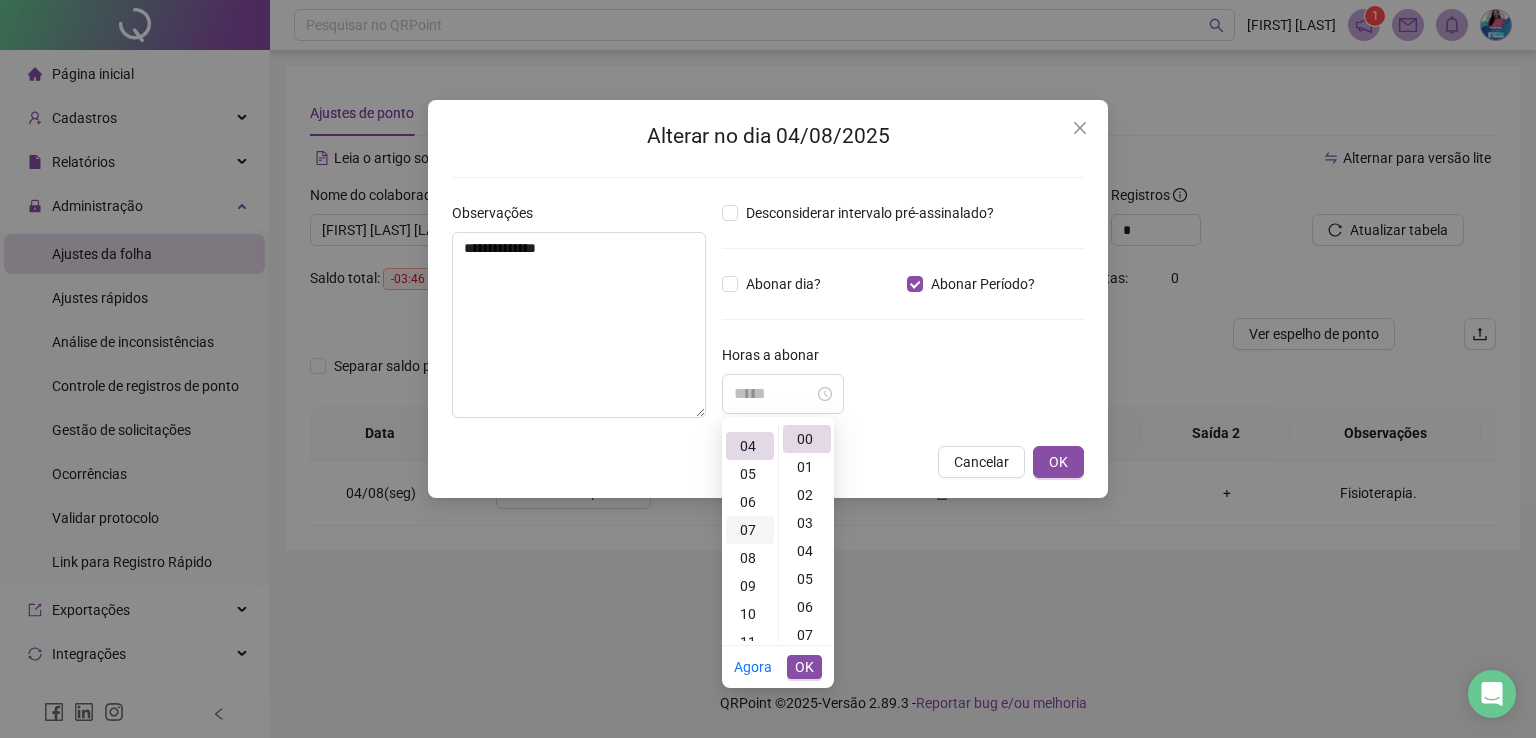 scroll, scrollTop: 112, scrollLeft: 0, axis: vertical 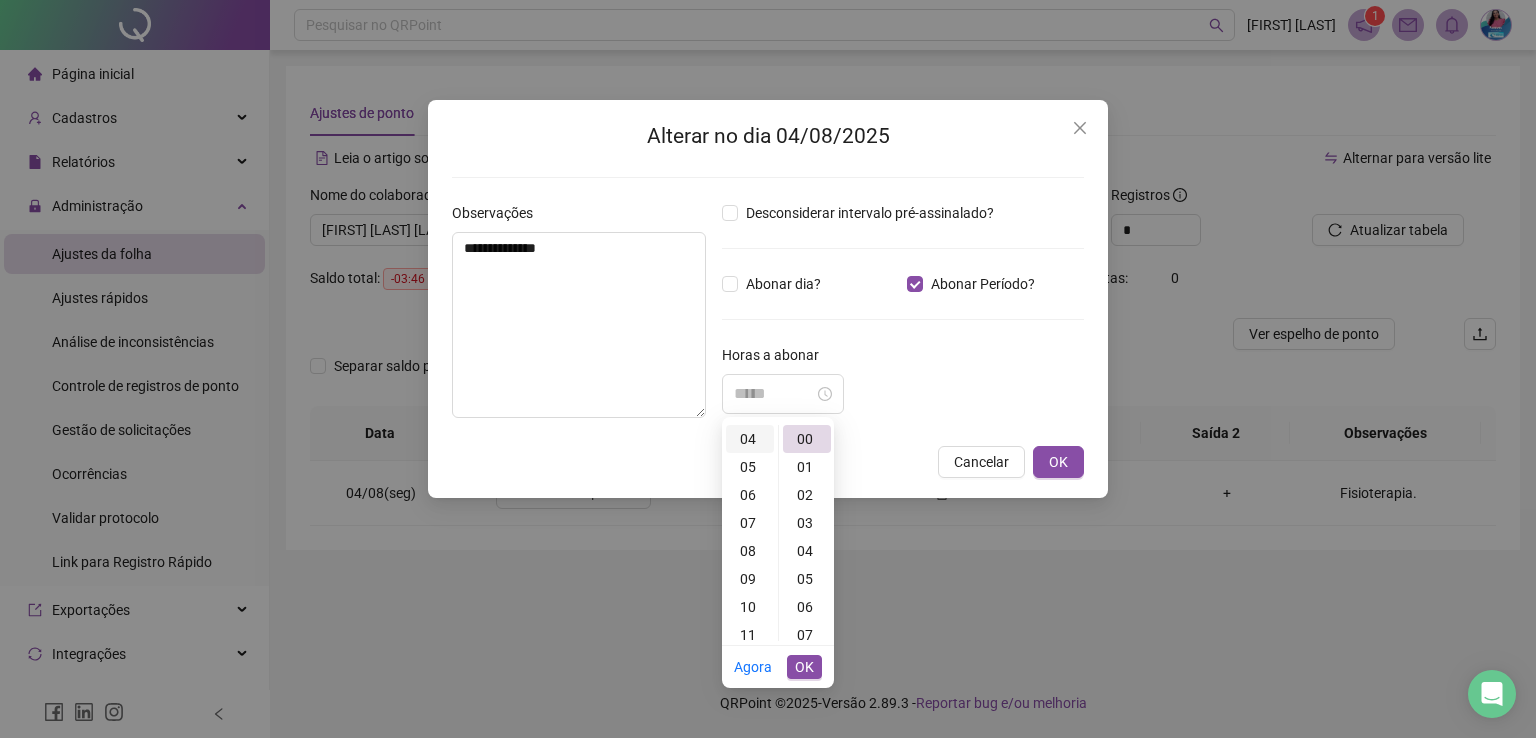 click on "04" at bounding box center (750, 439) 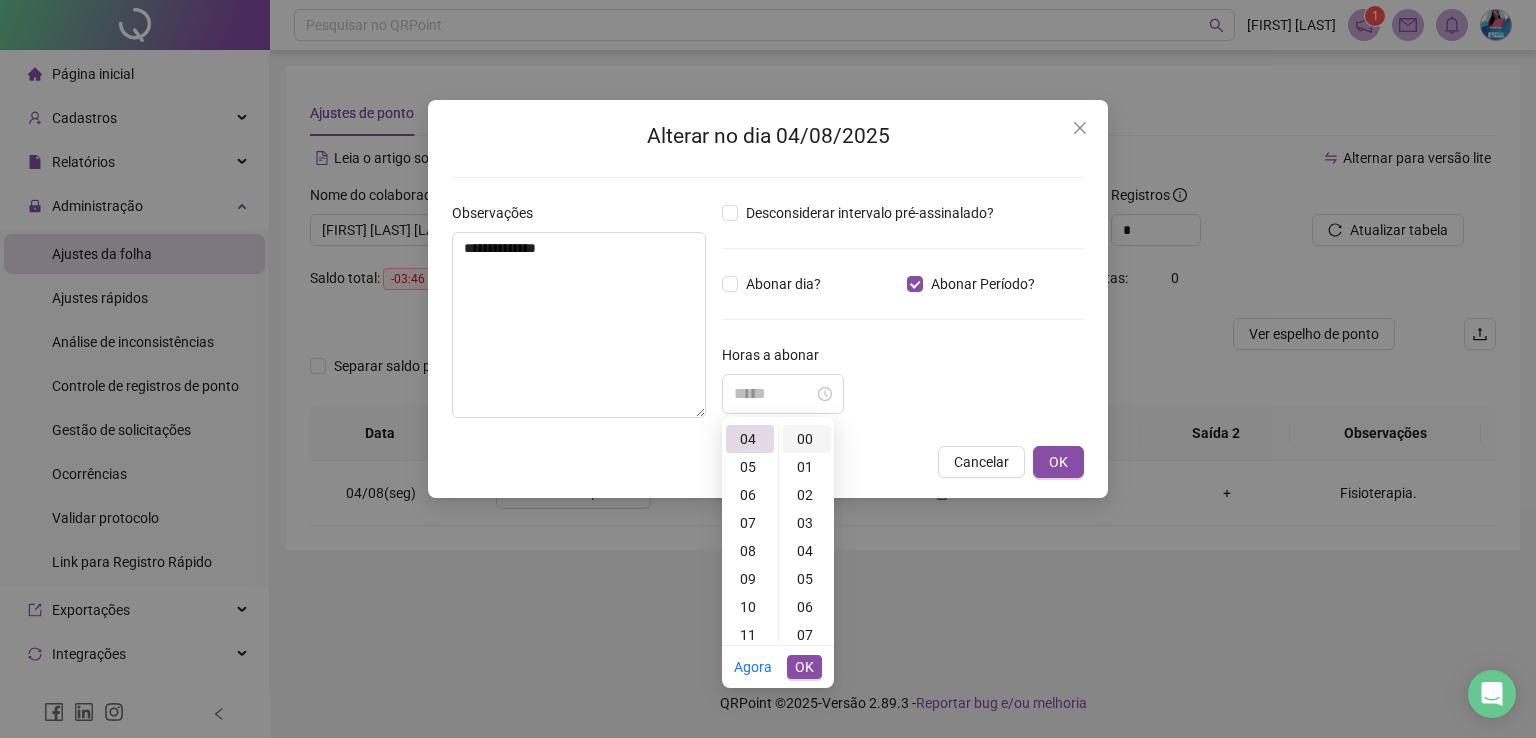 click on "00" at bounding box center (807, 439) 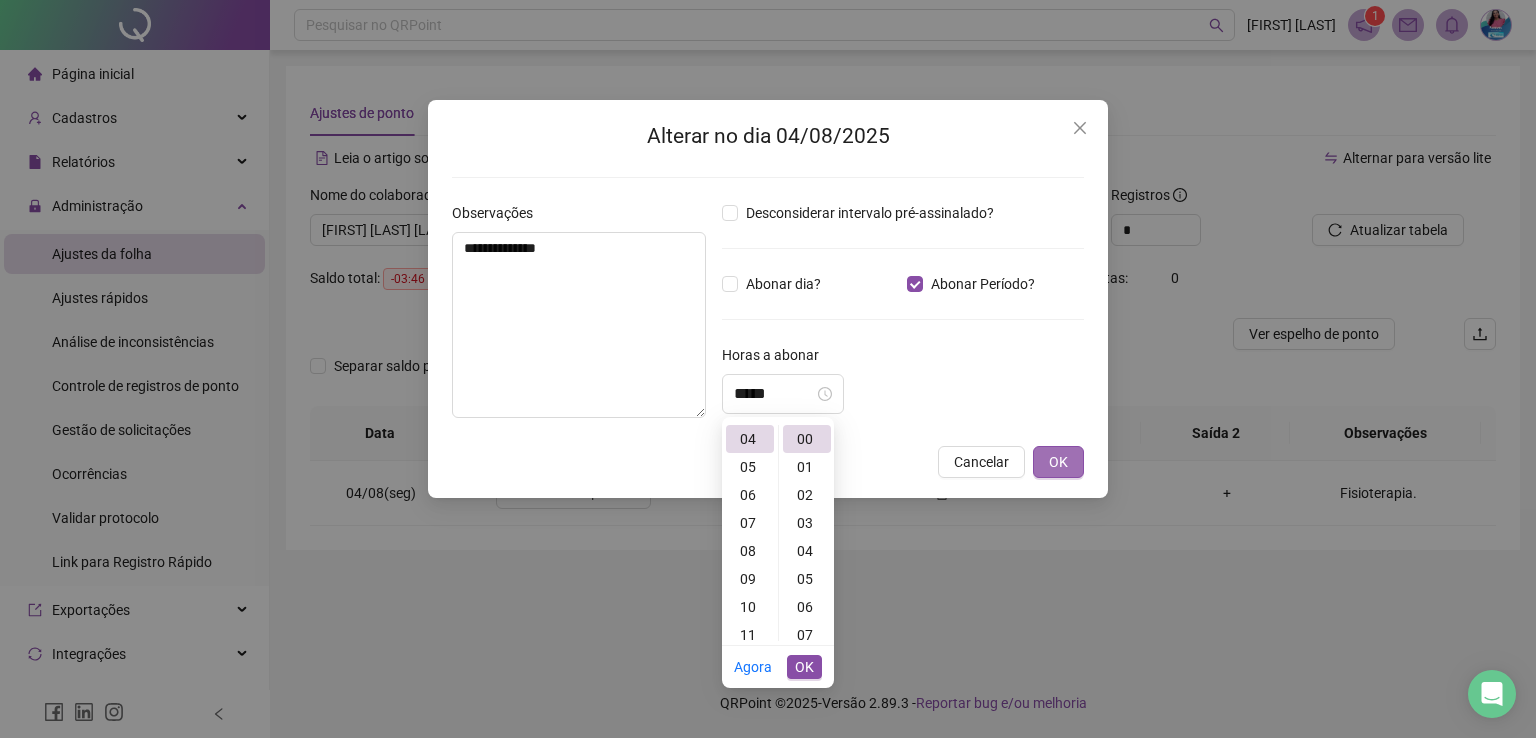 type on "*****" 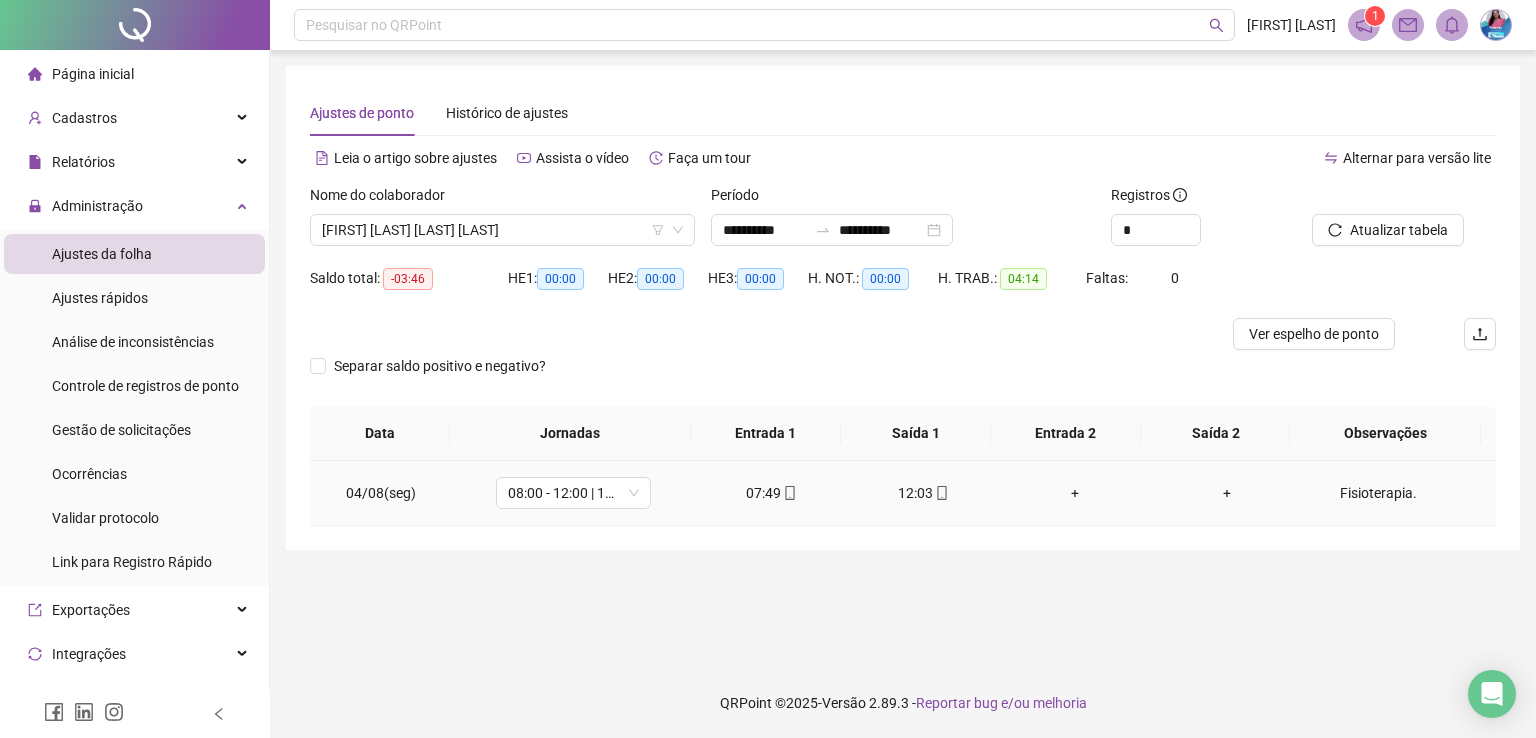 click on "Fisioterapia." at bounding box center [1378, 493] 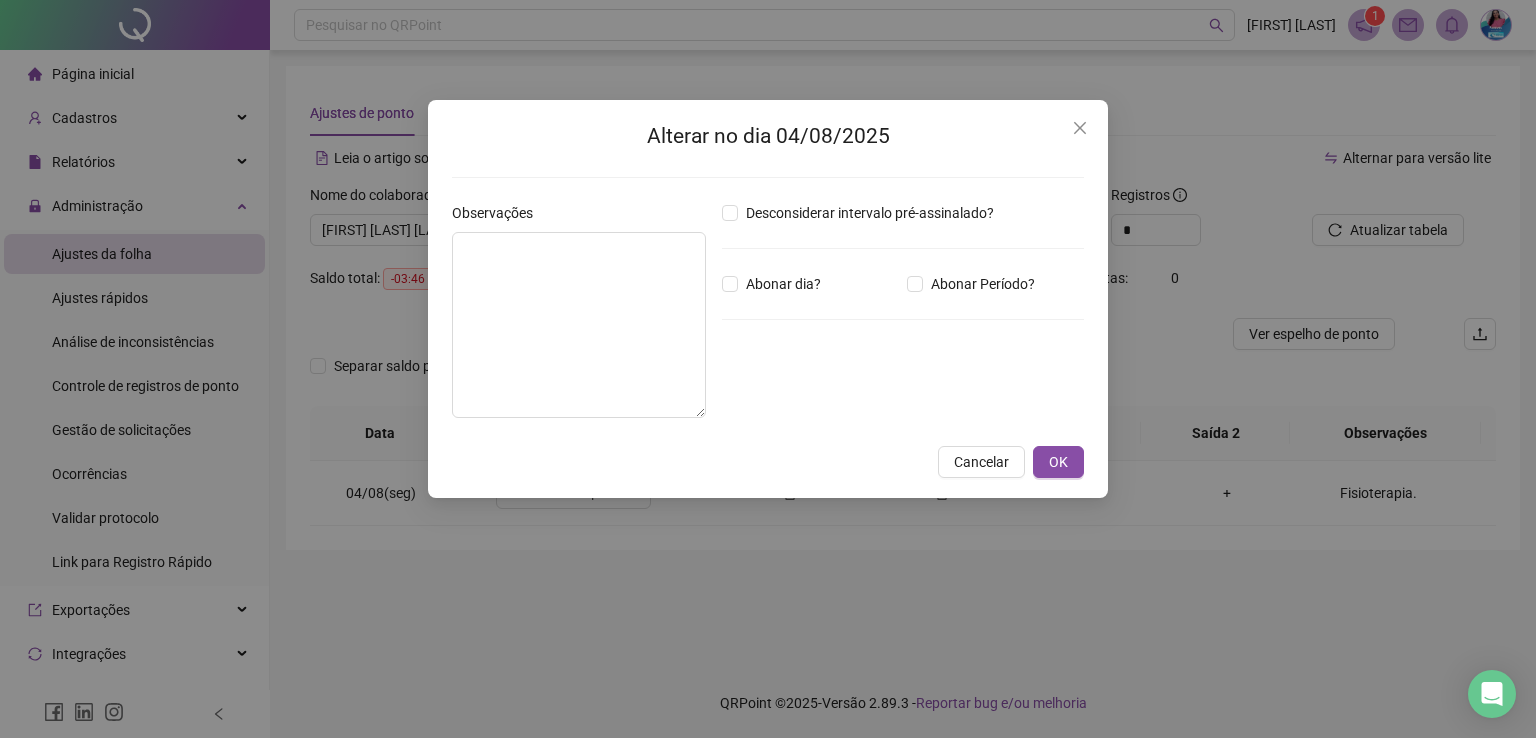type on "**********" 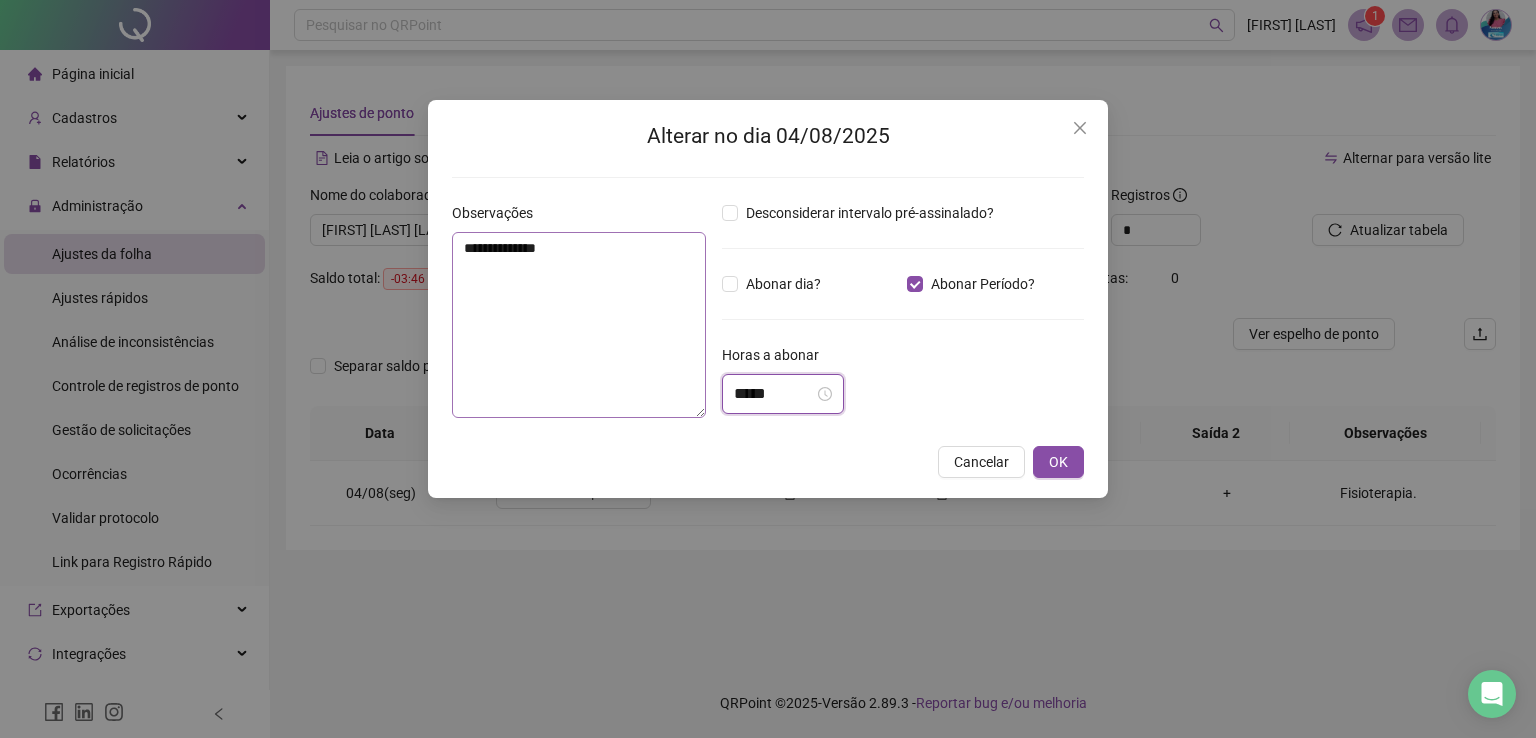 drag, startPoint x: 780, startPoint y: 395, endPoint x: 680, endPoint y: 393, distance: 100.02 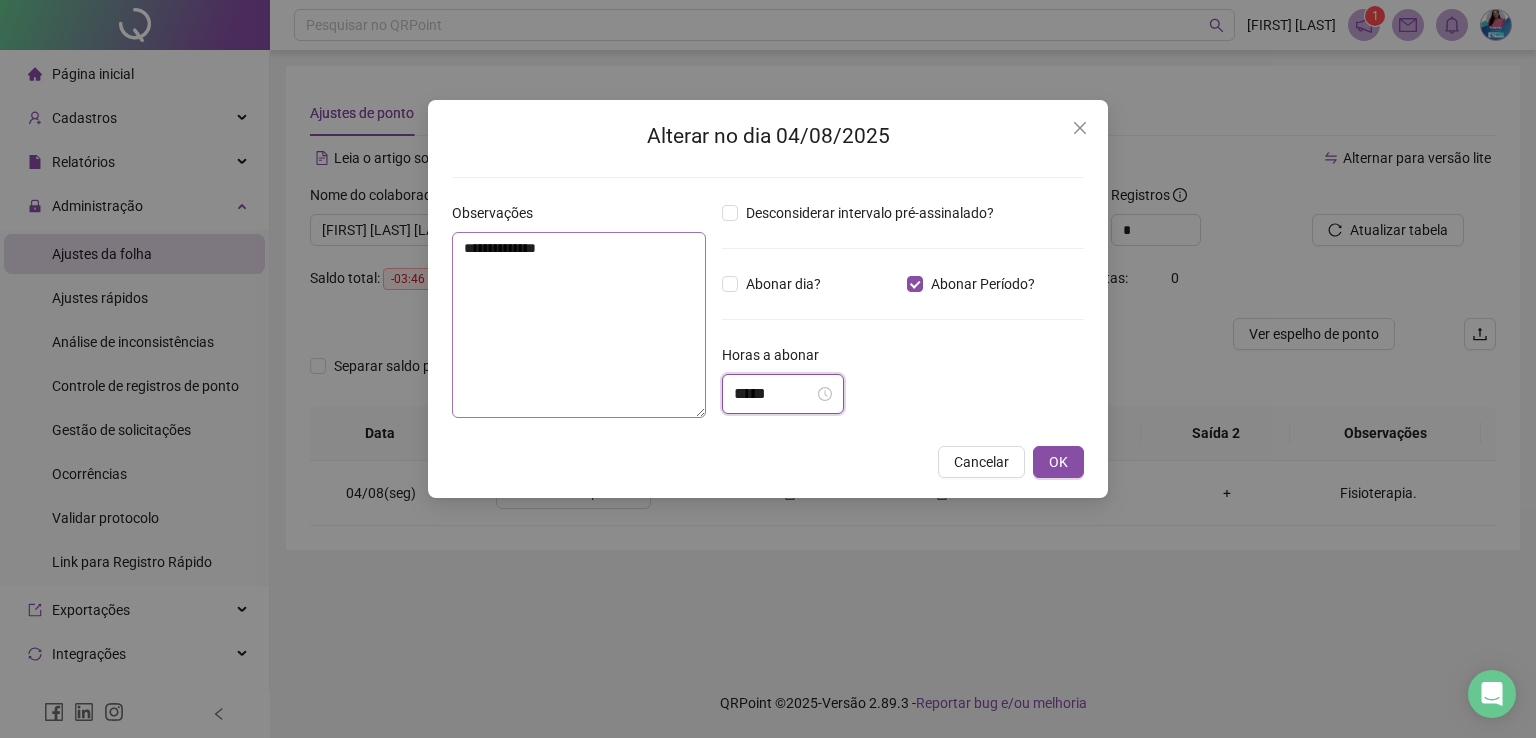 click on "**********" at bounding box center (768, 318) 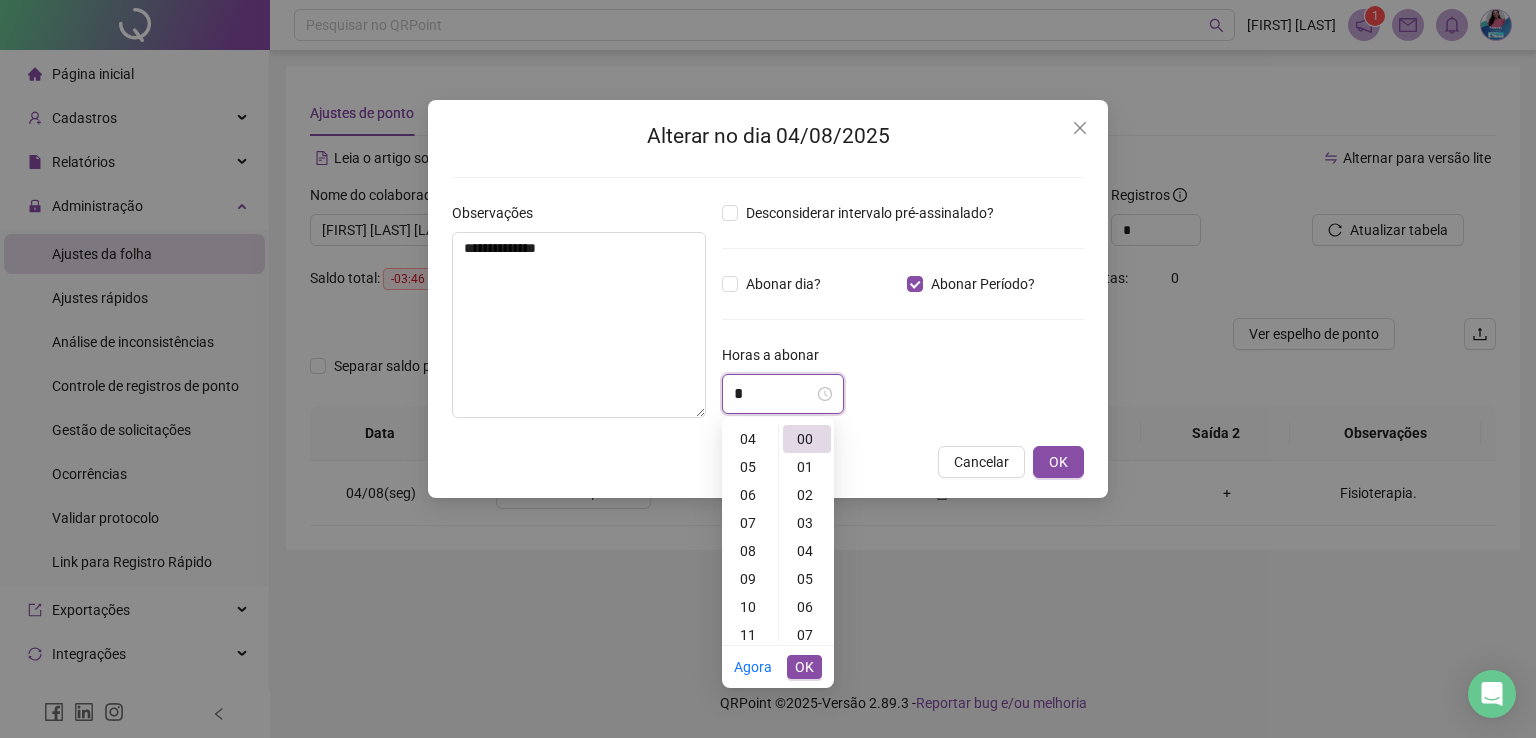 scroll, scrollTop: 0, scrollLeft: 0, axis: both 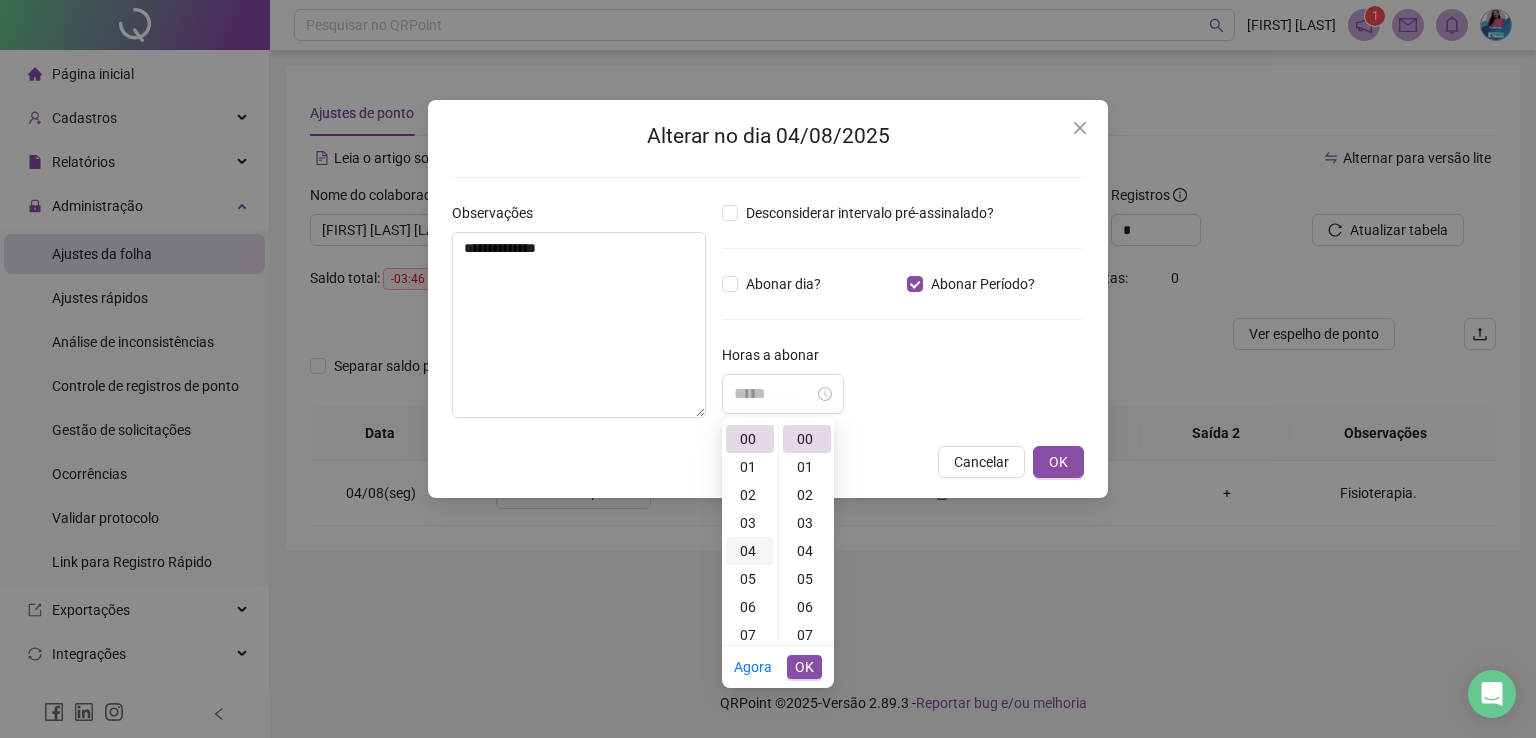 click on "04" at bounding box center [750, 551] 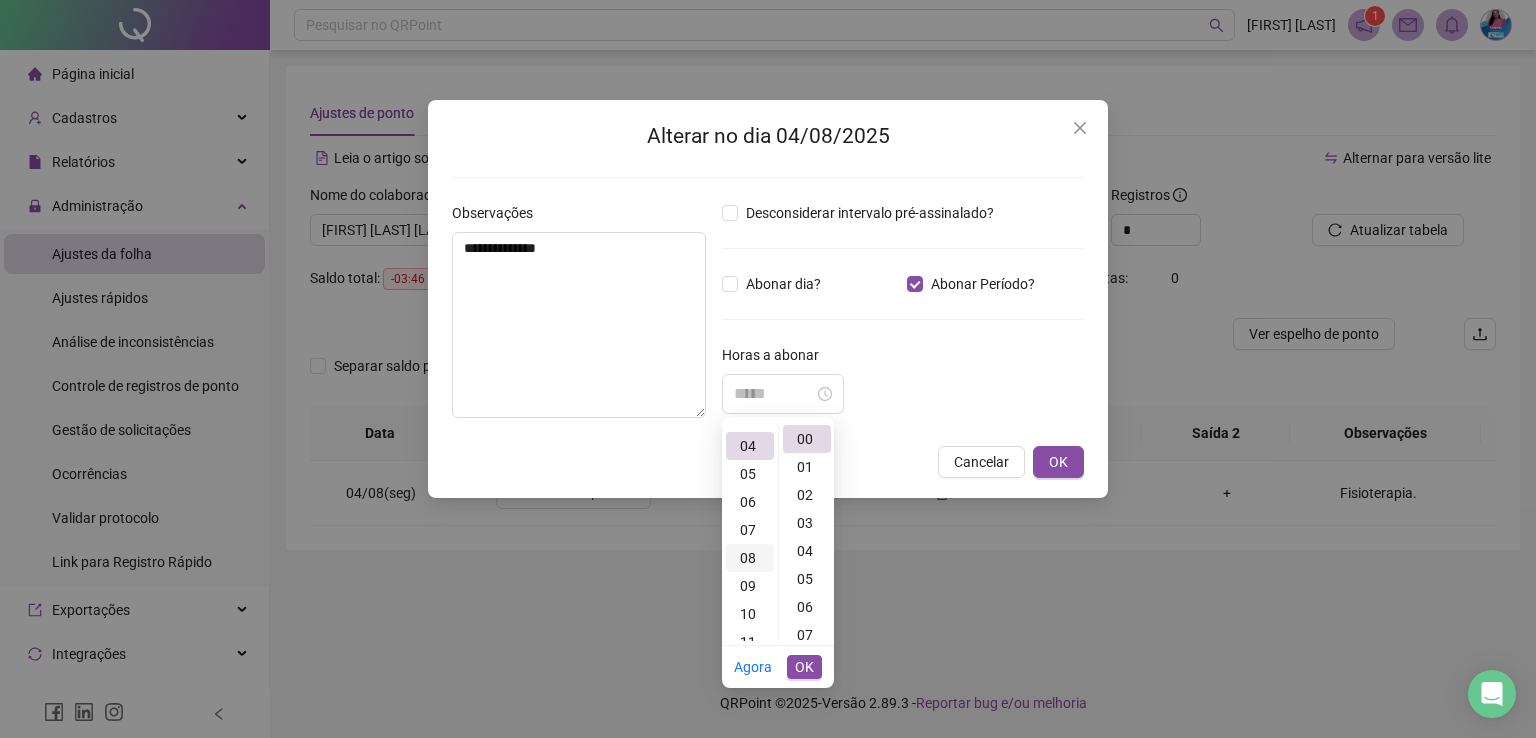 scroll, scrollTop: 112, scrollLeft: 0, axis: vertical 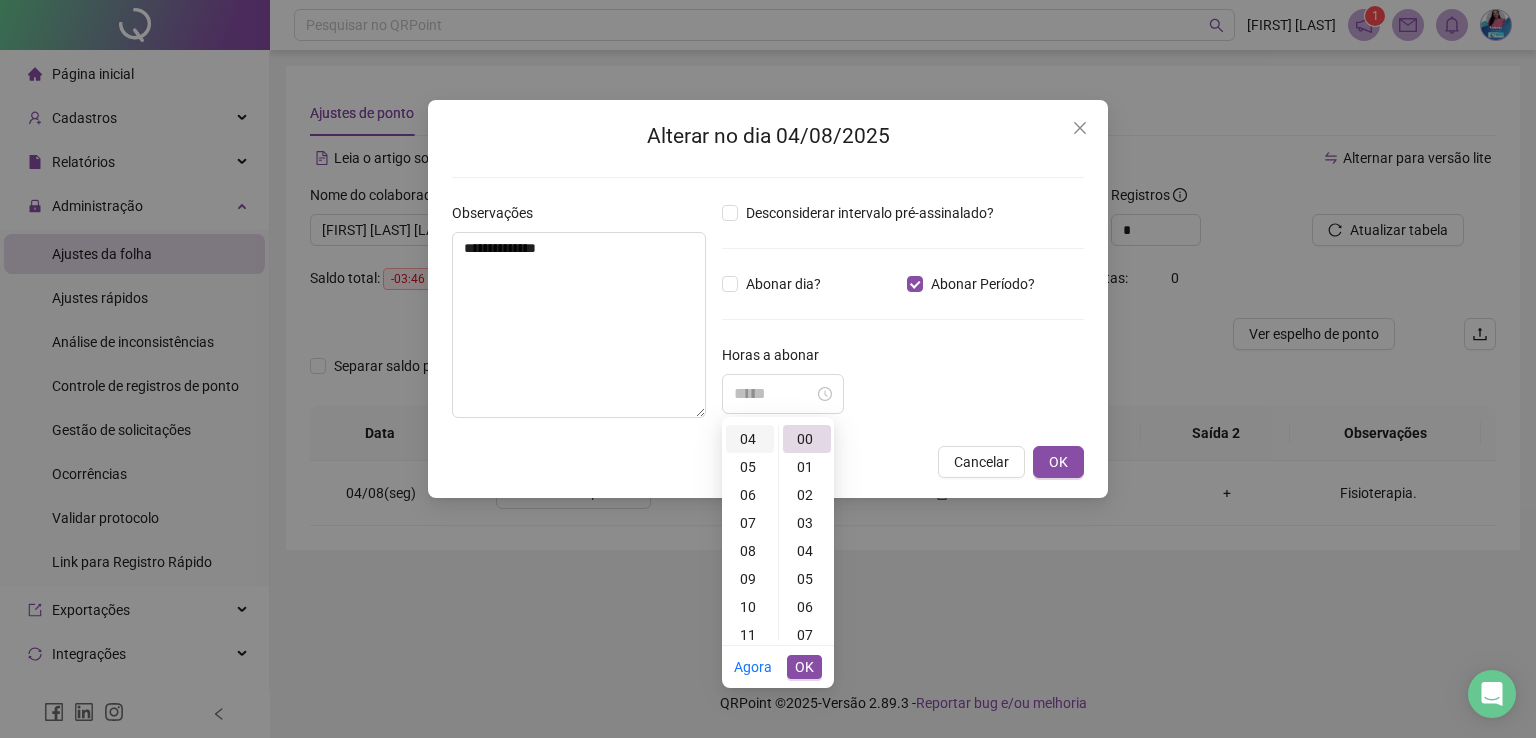 type on "*****" 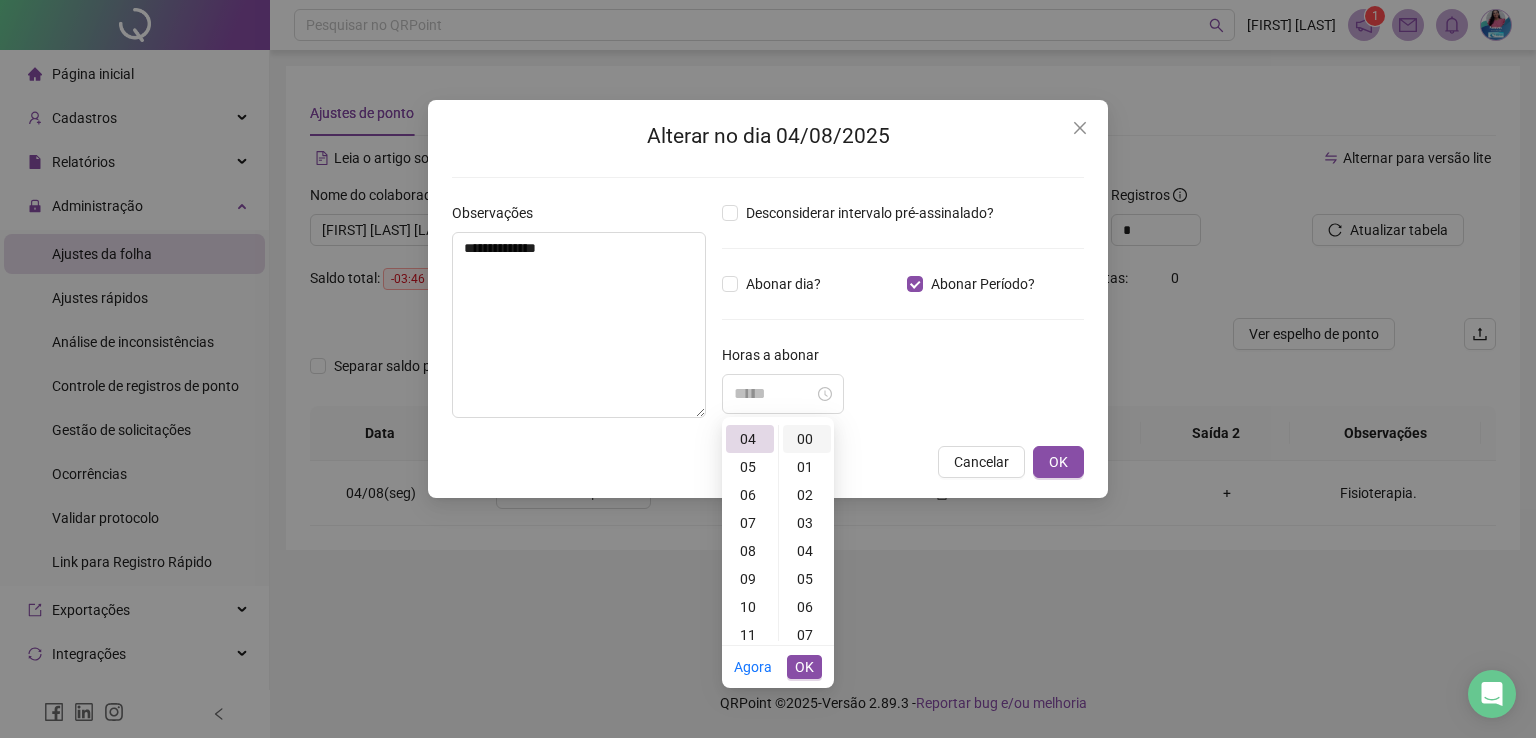 click on "00" at bounding box center [807, 439] 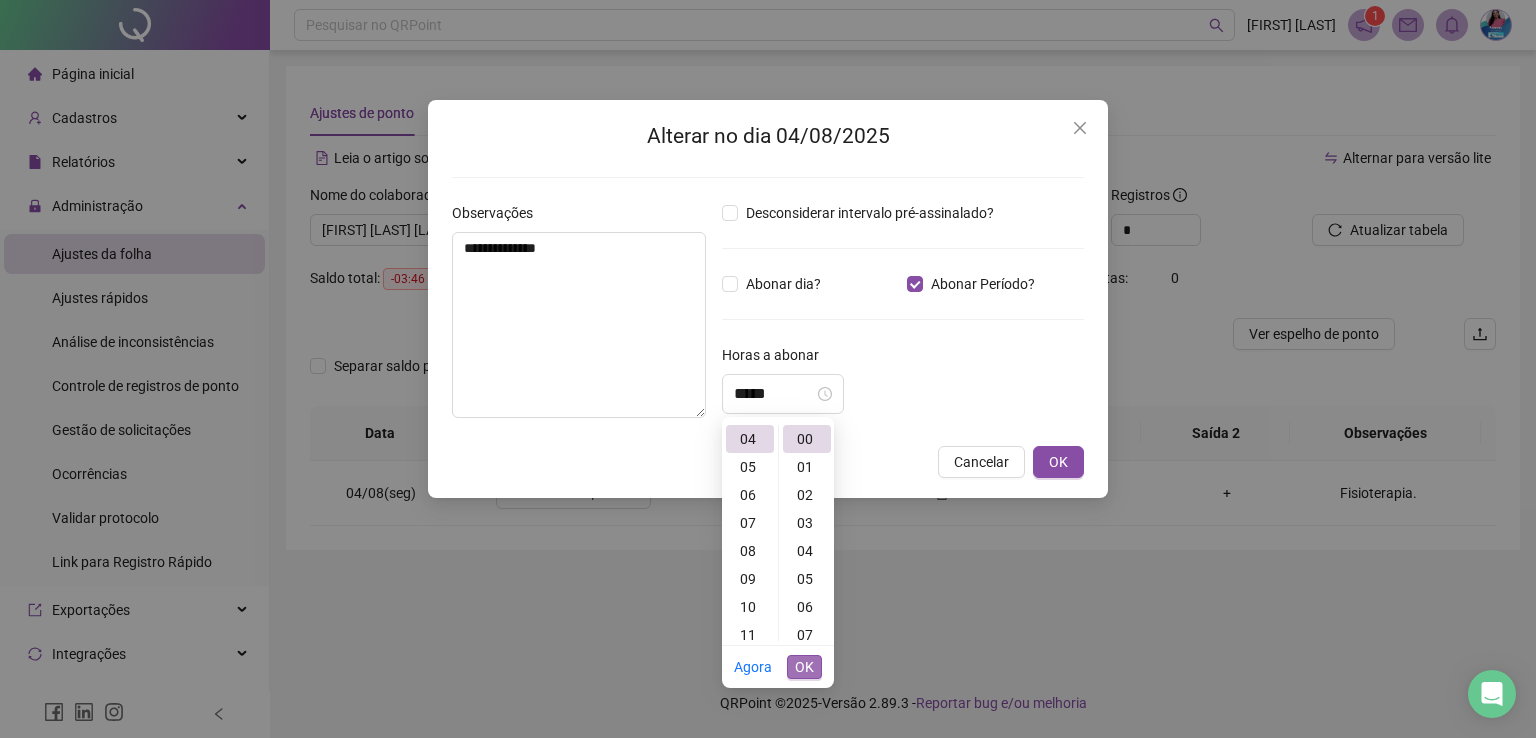 click on "OK" at bounding box center [804, 667] 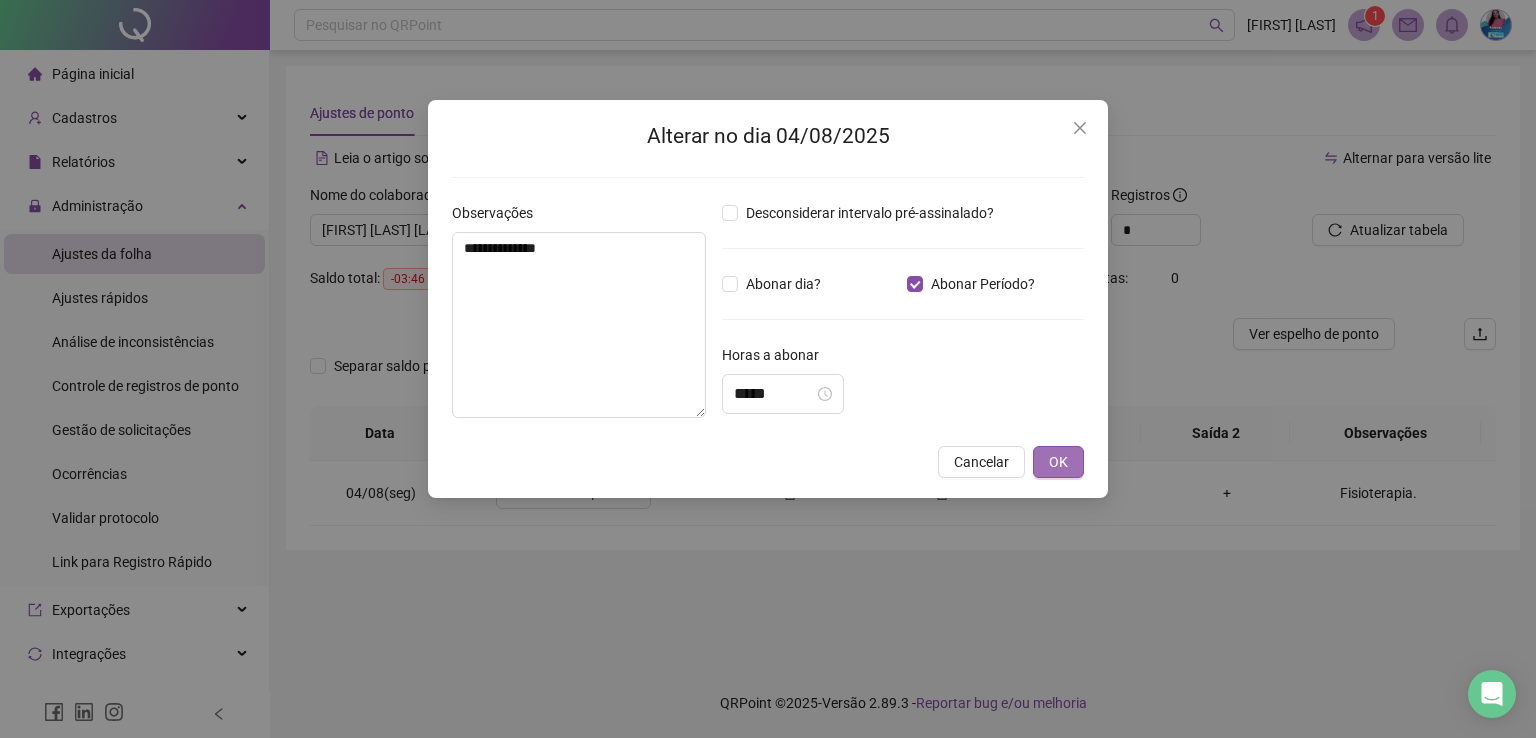 click on "OK" at bounding box center [1058, 462] 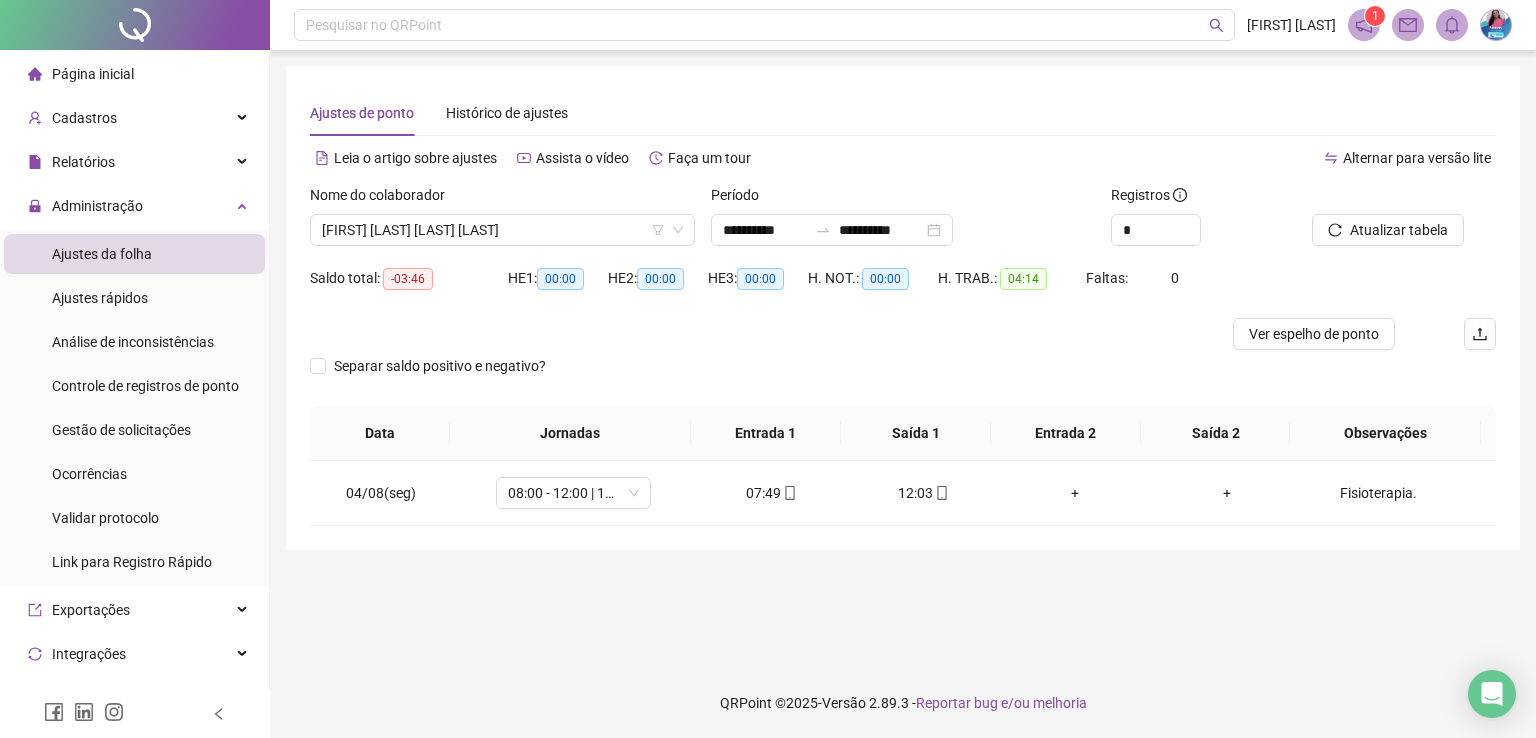 click on "**********" at bounding box center [903, 359] 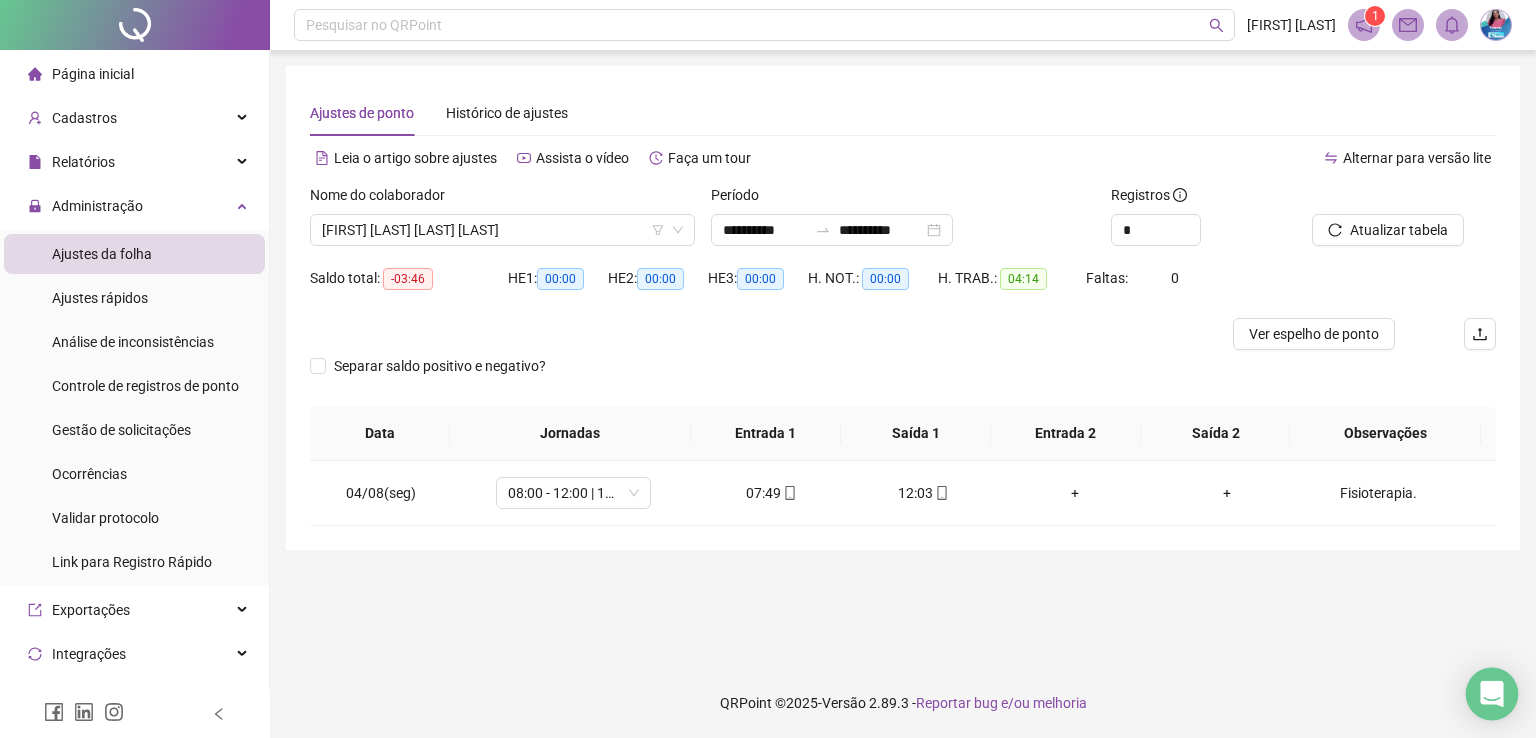 click 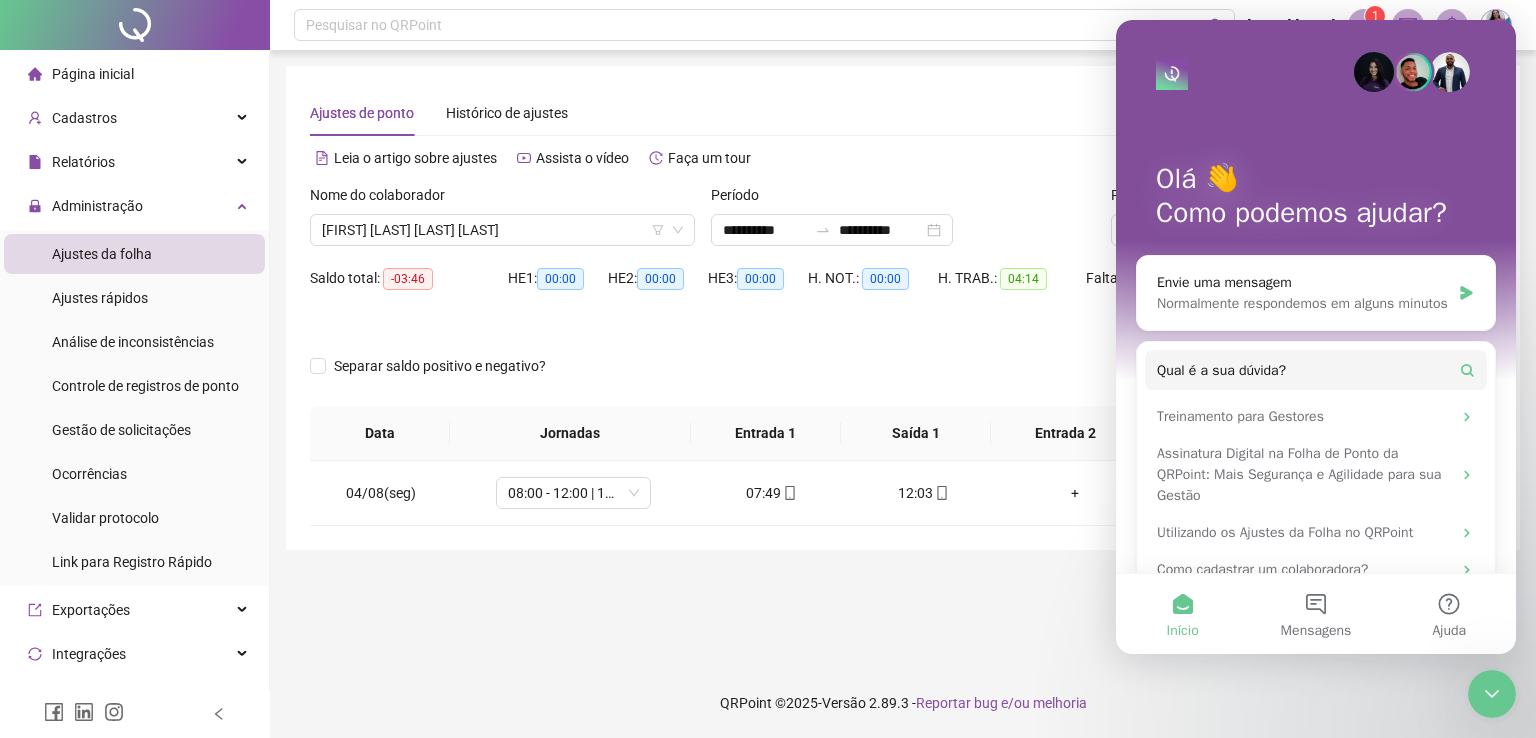 scroll, scrollTop: 0, scrollLeft: 0, axis: both 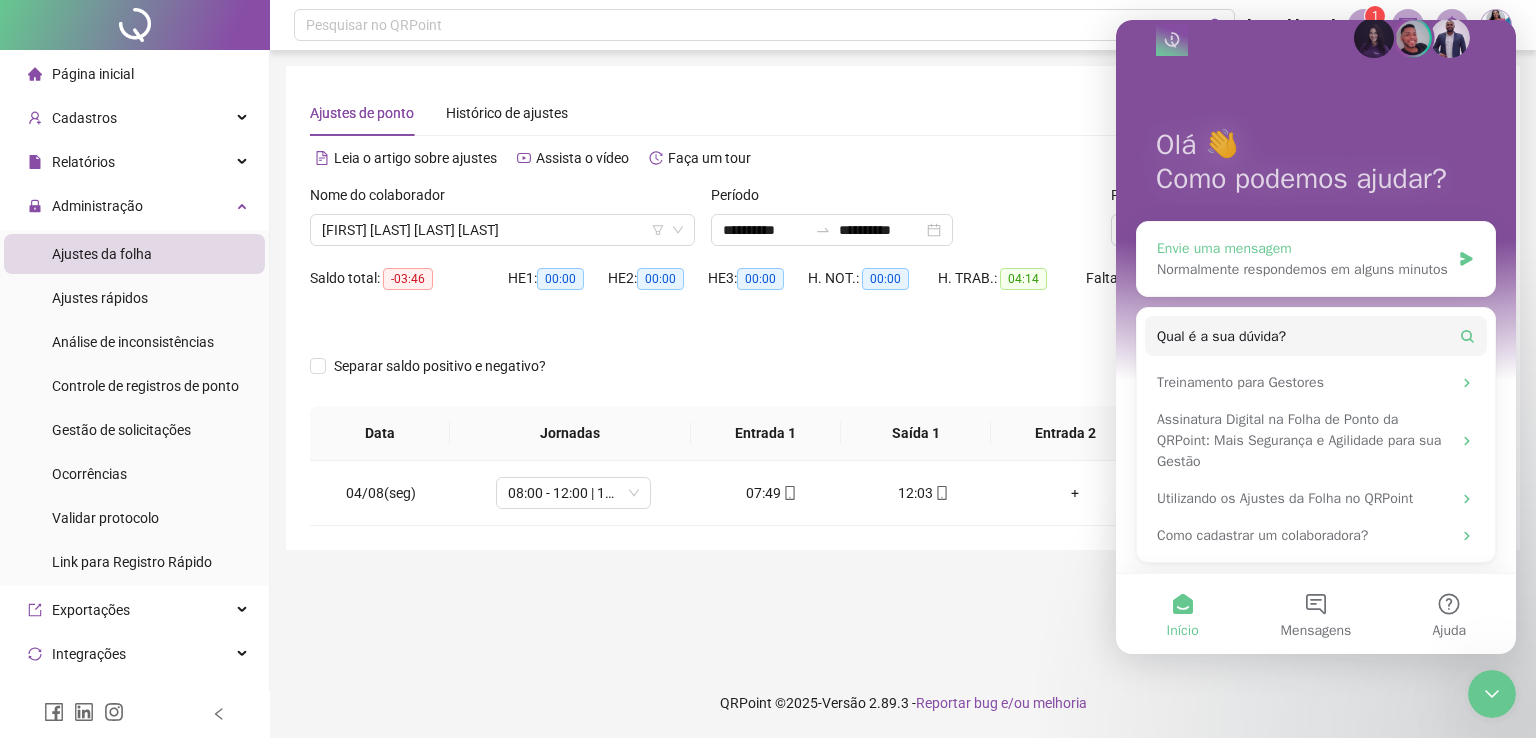click on "Normalmente respondemos em alguns minutos" at bounding box center (1303, 269) 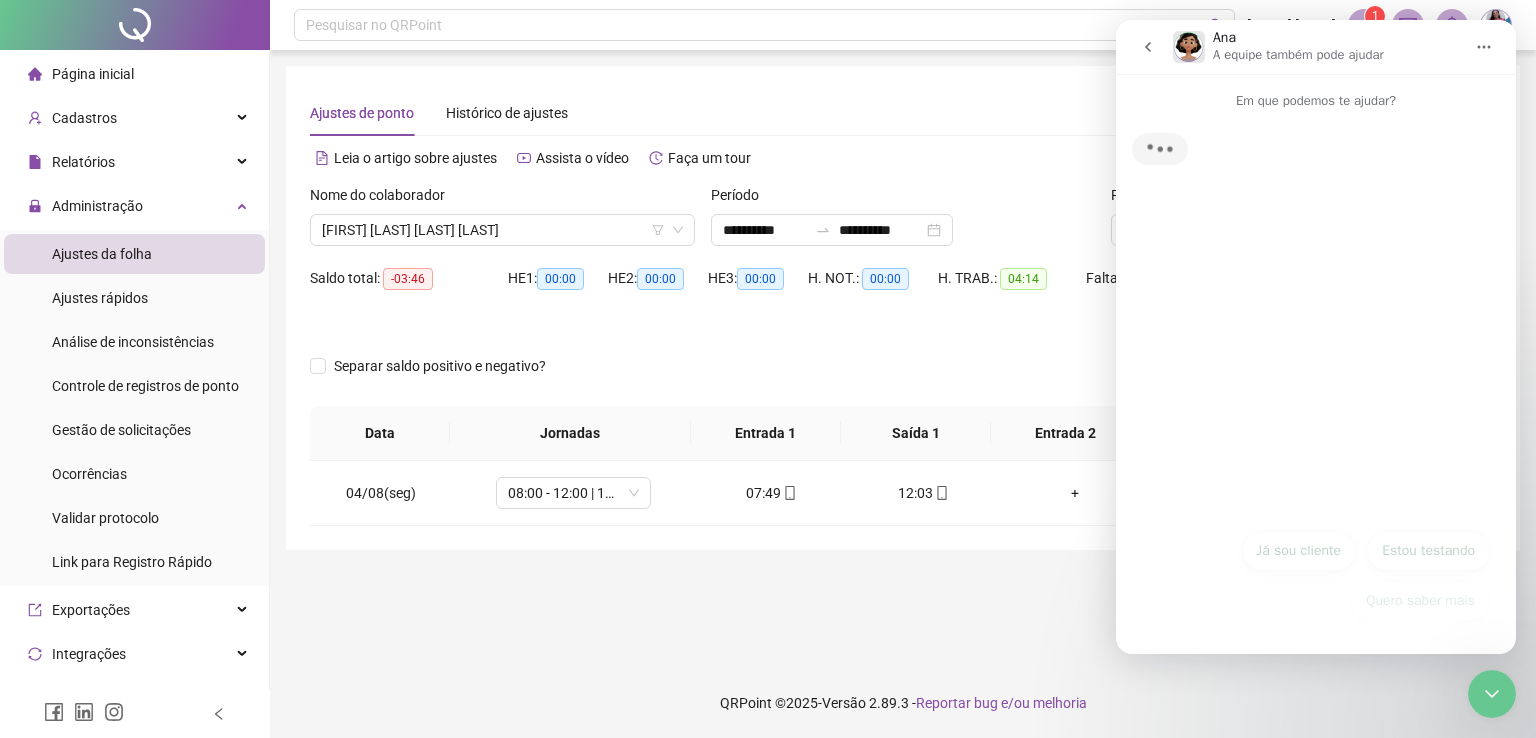 scroll, scrollTop: 0, scrollLeft: 0, axis: both 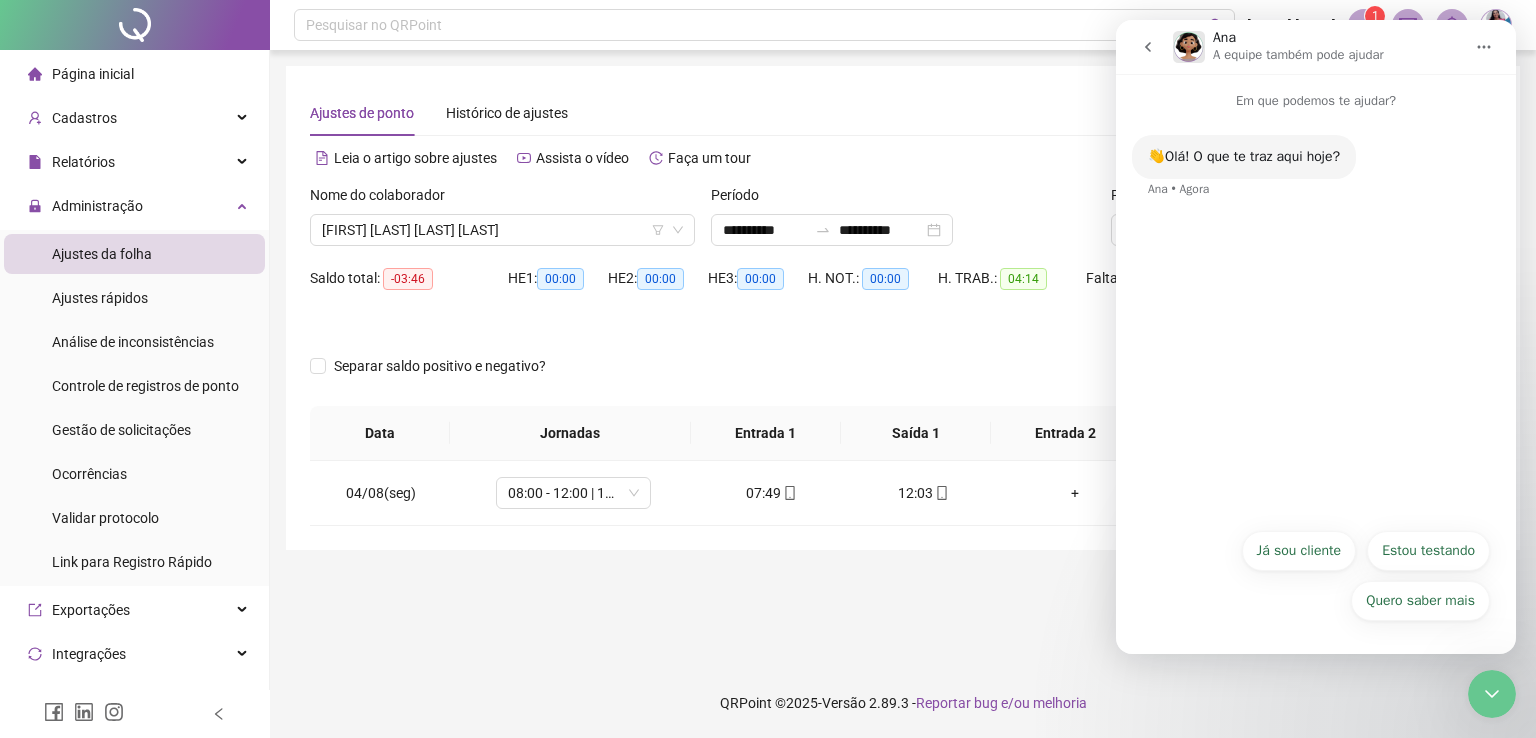 click on "👋Olá! O que te traz aqui hoje? [NAME]    •   Agora" at bounding box center (1316, 179) 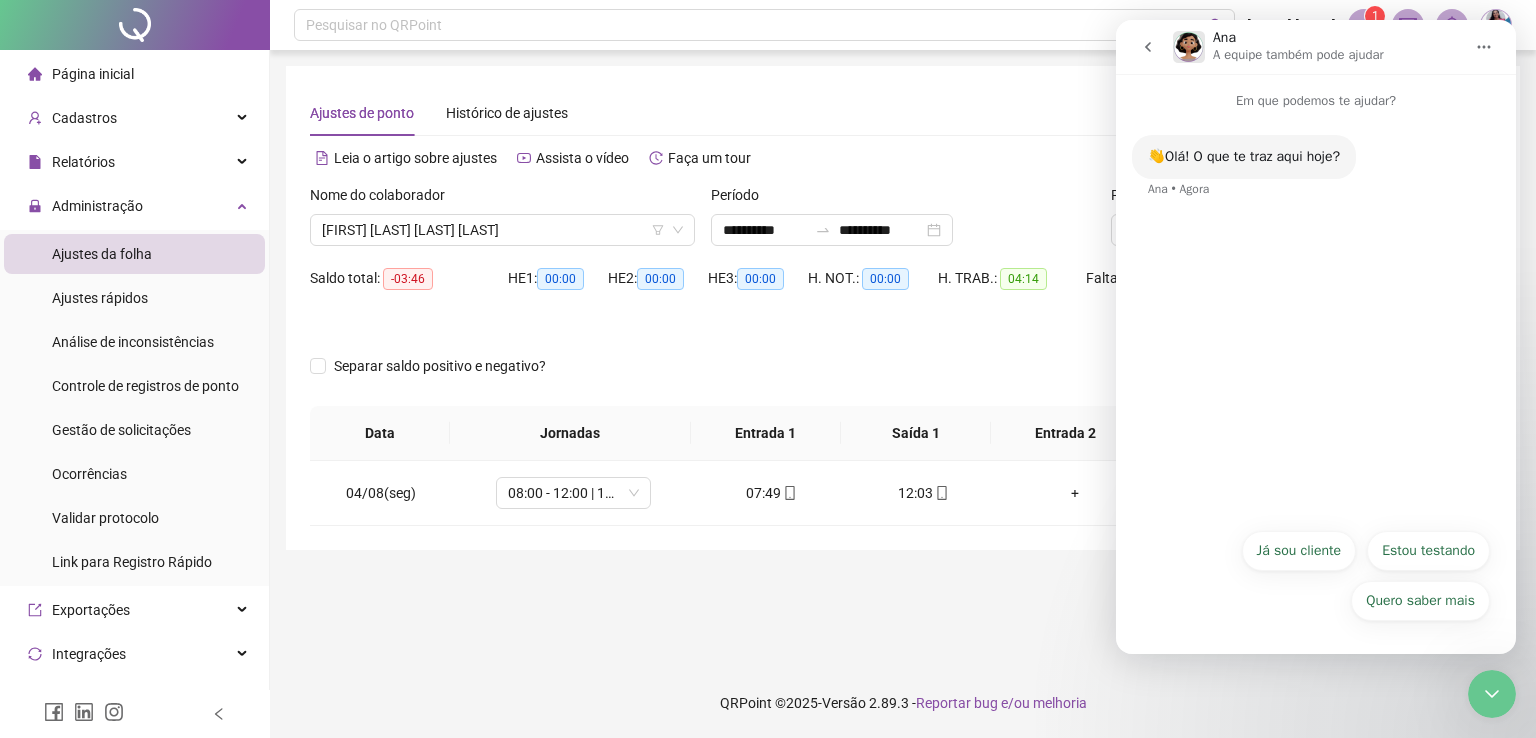 click on "Em que podemos te ajudar?" at bounding box center [1316, 92] 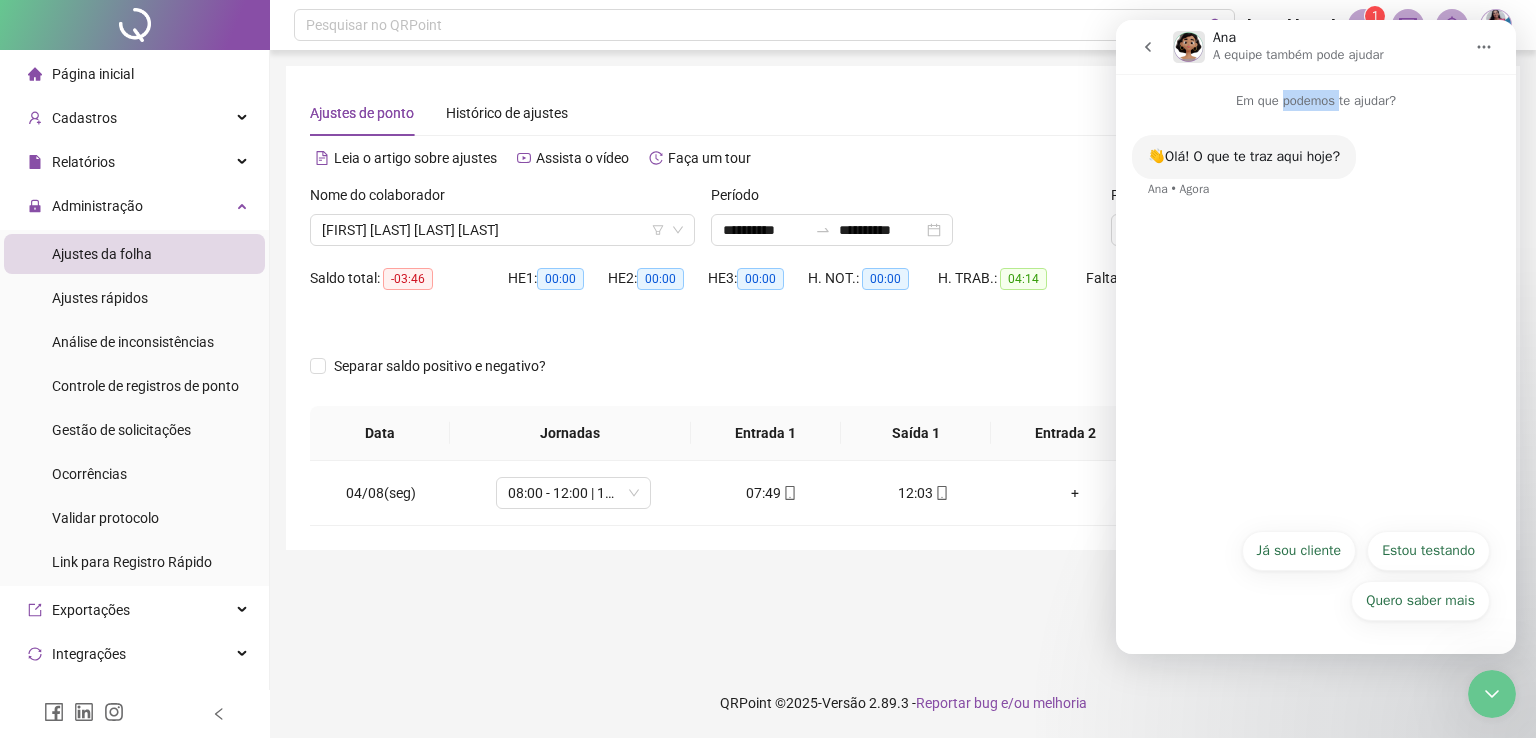 click on "Em que podemos te ajudar?" at bounding box center (1316, 92) 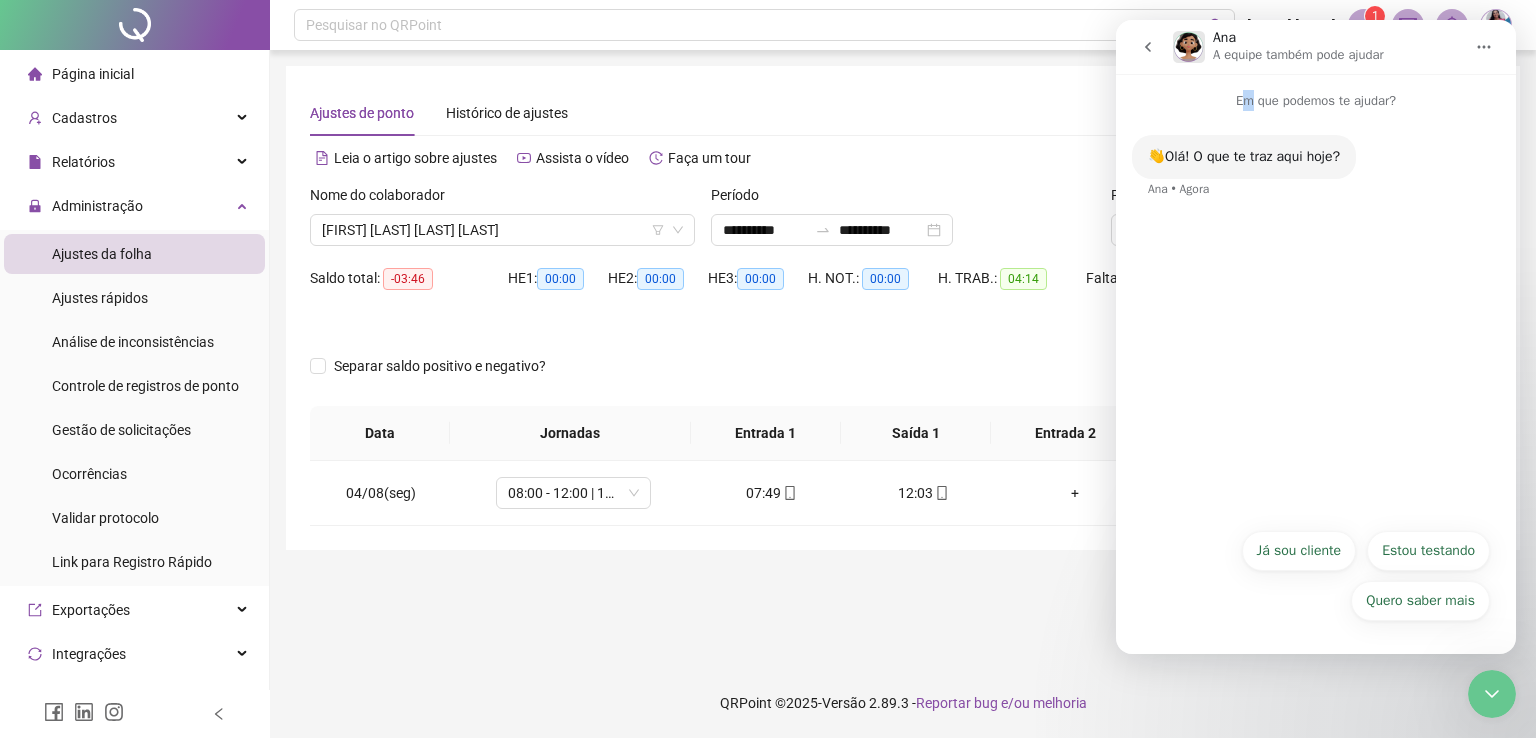 click on "Em que podemos te ajudar?" at bounding box center (1316, 92) 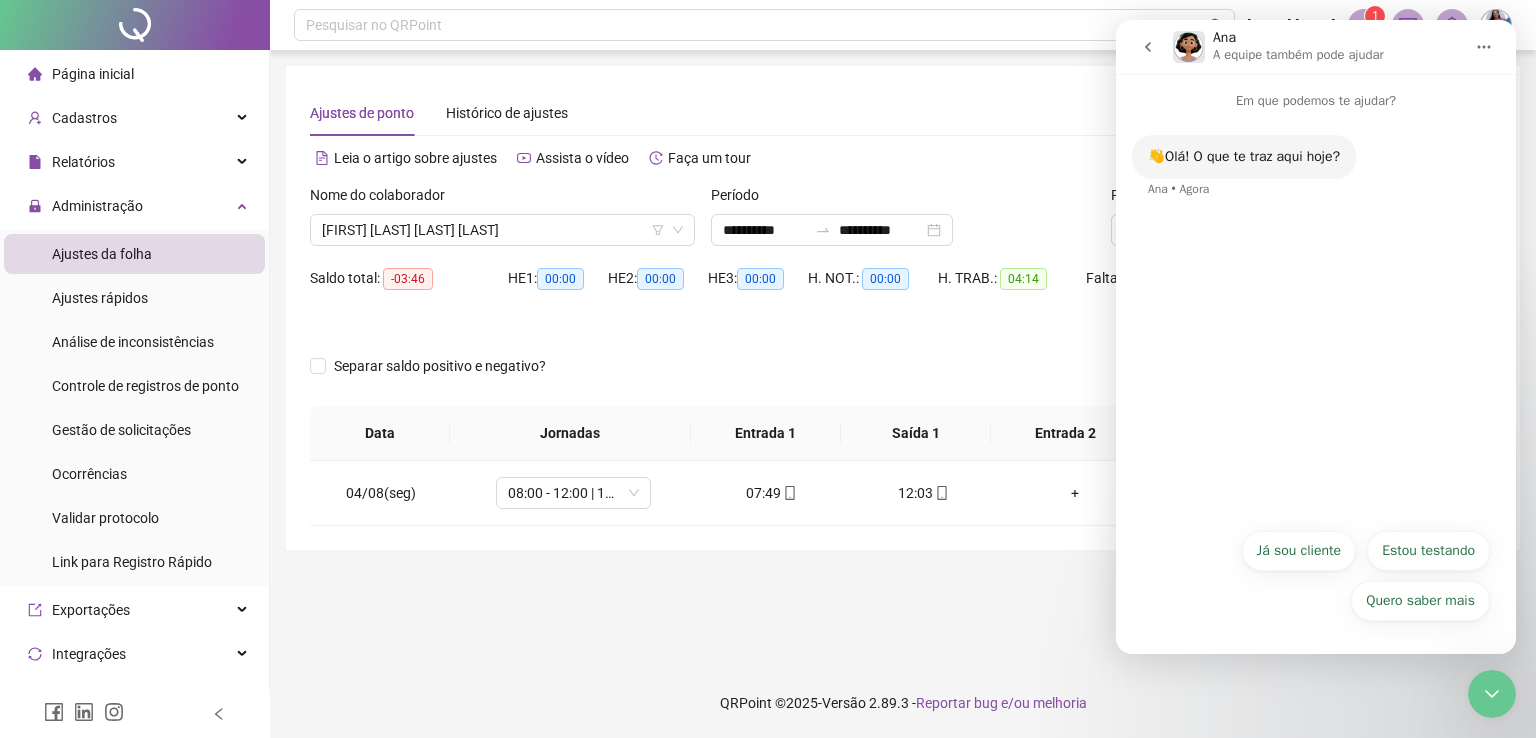 drag, startPoint x: 1401, startPoint y: 95, endPoint x: 1112, endPoint y: 116, distance: 289.76196 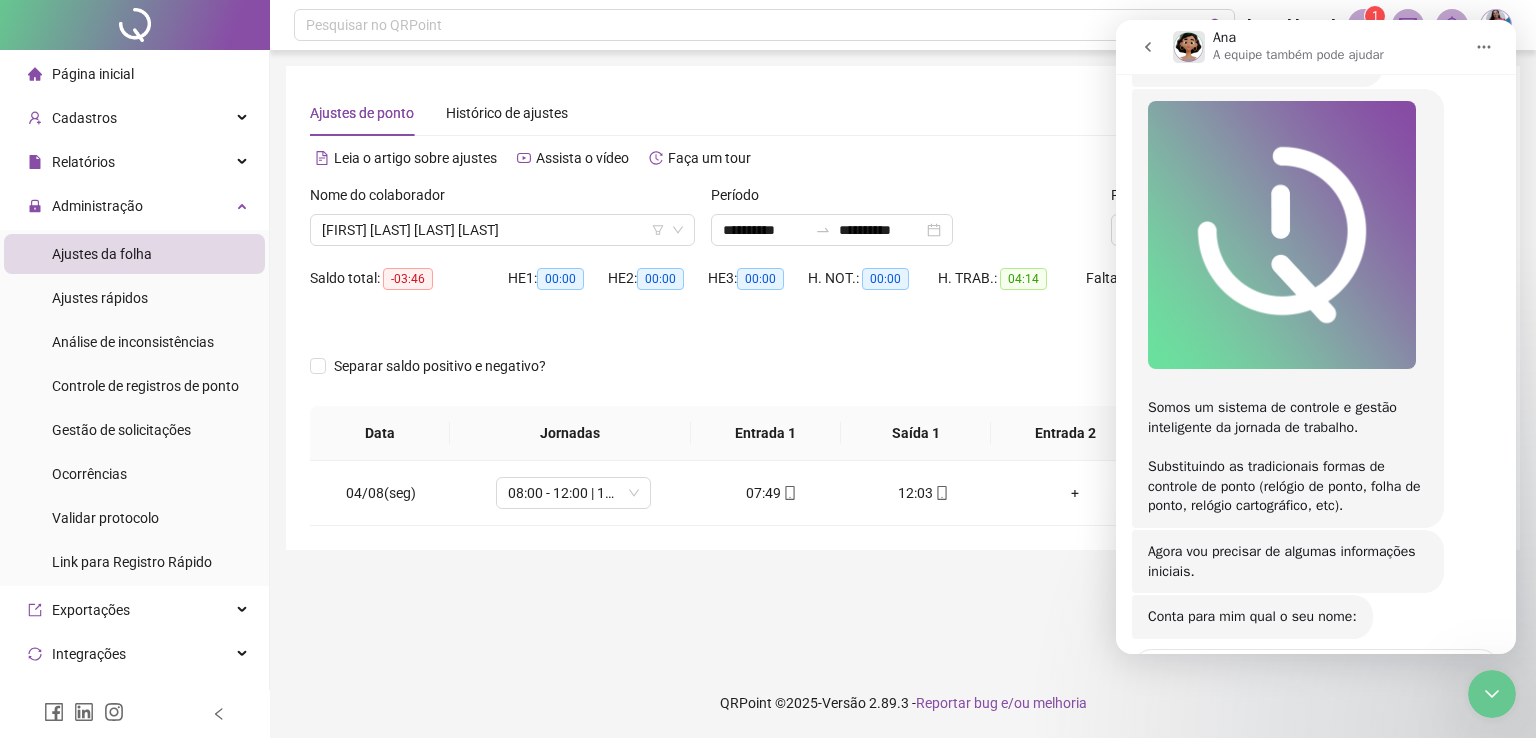 scroll, scrollTop: 375, scrollLeft: 0, axis: vertical 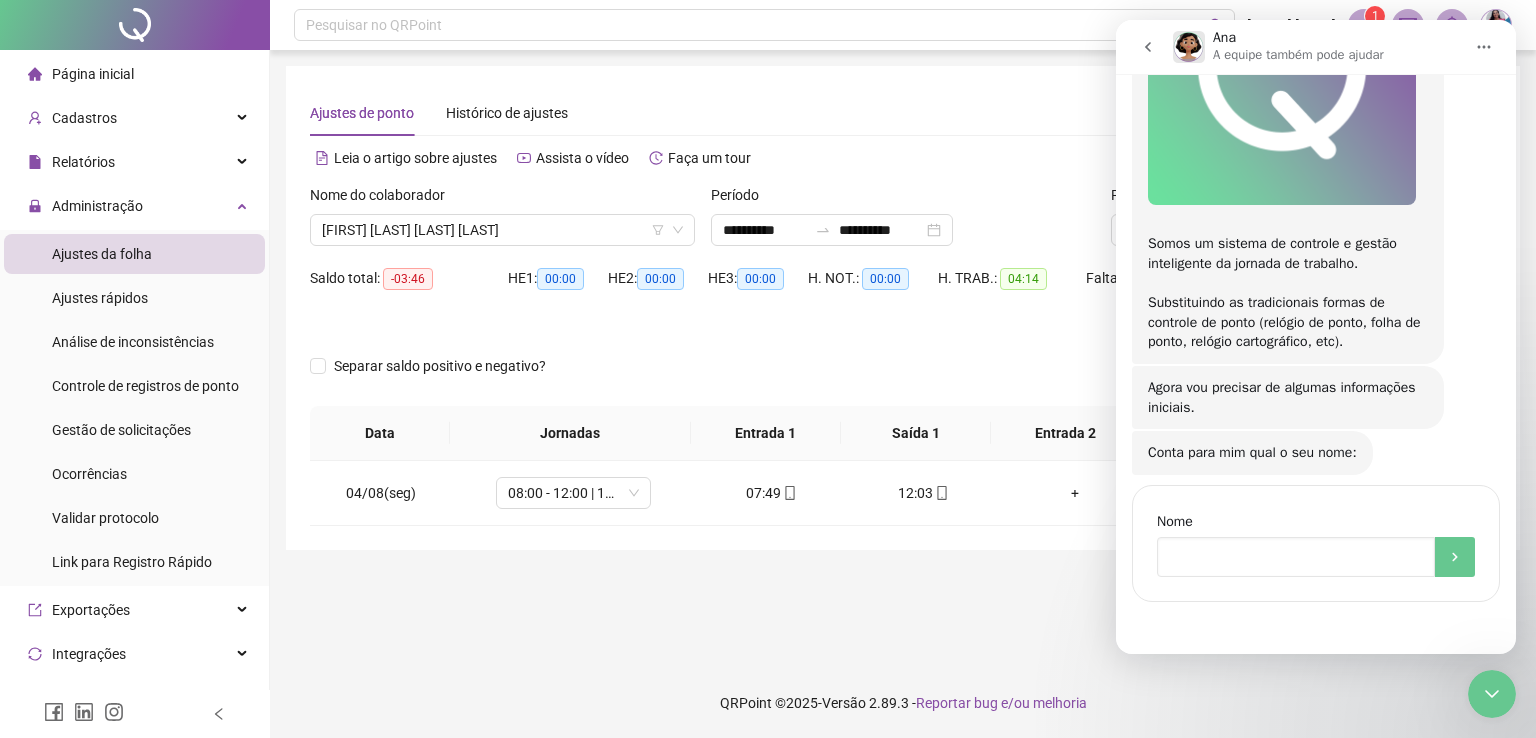 click at bounding box center (1296, 557) 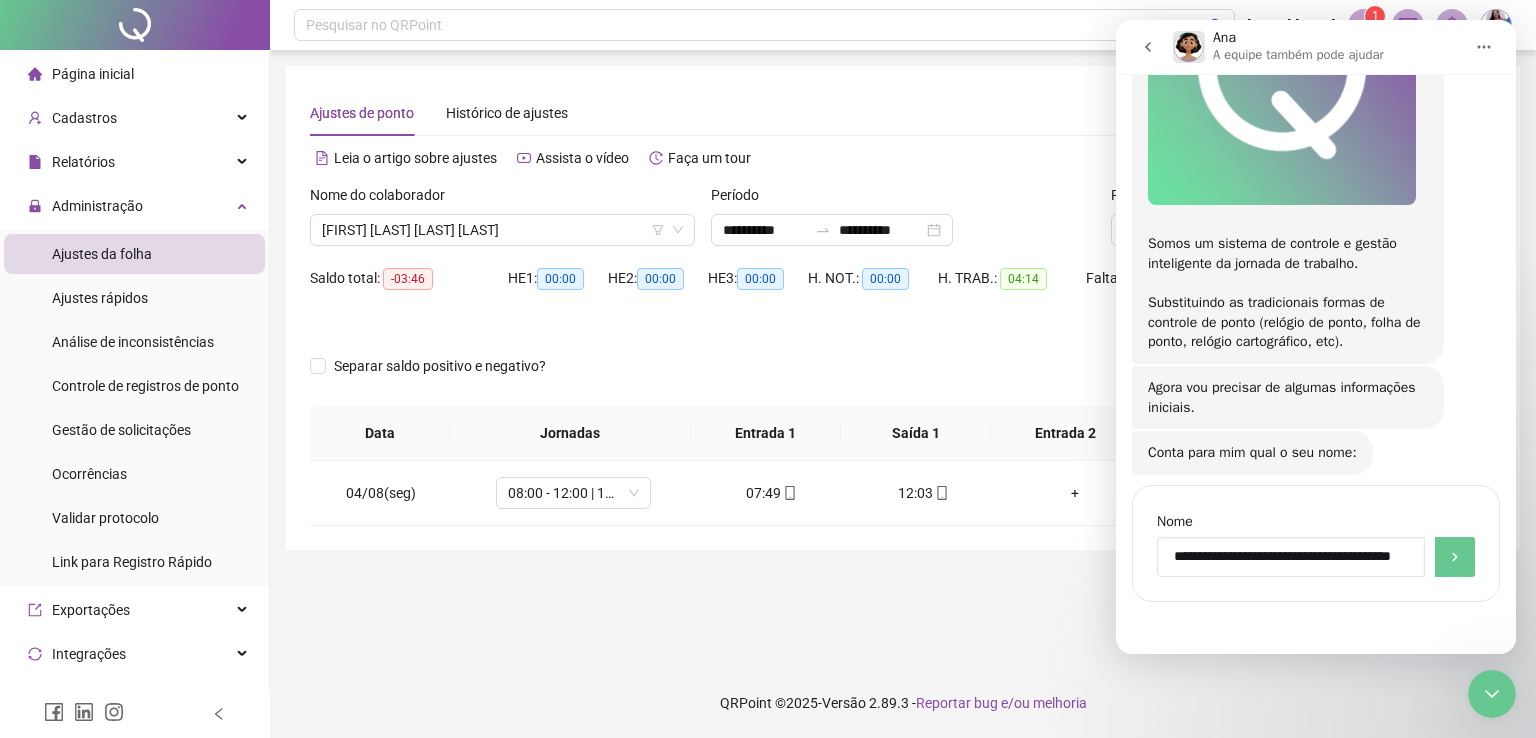 scroll, scrollTop: 0, scrollLeft: 45, axis: horizontal 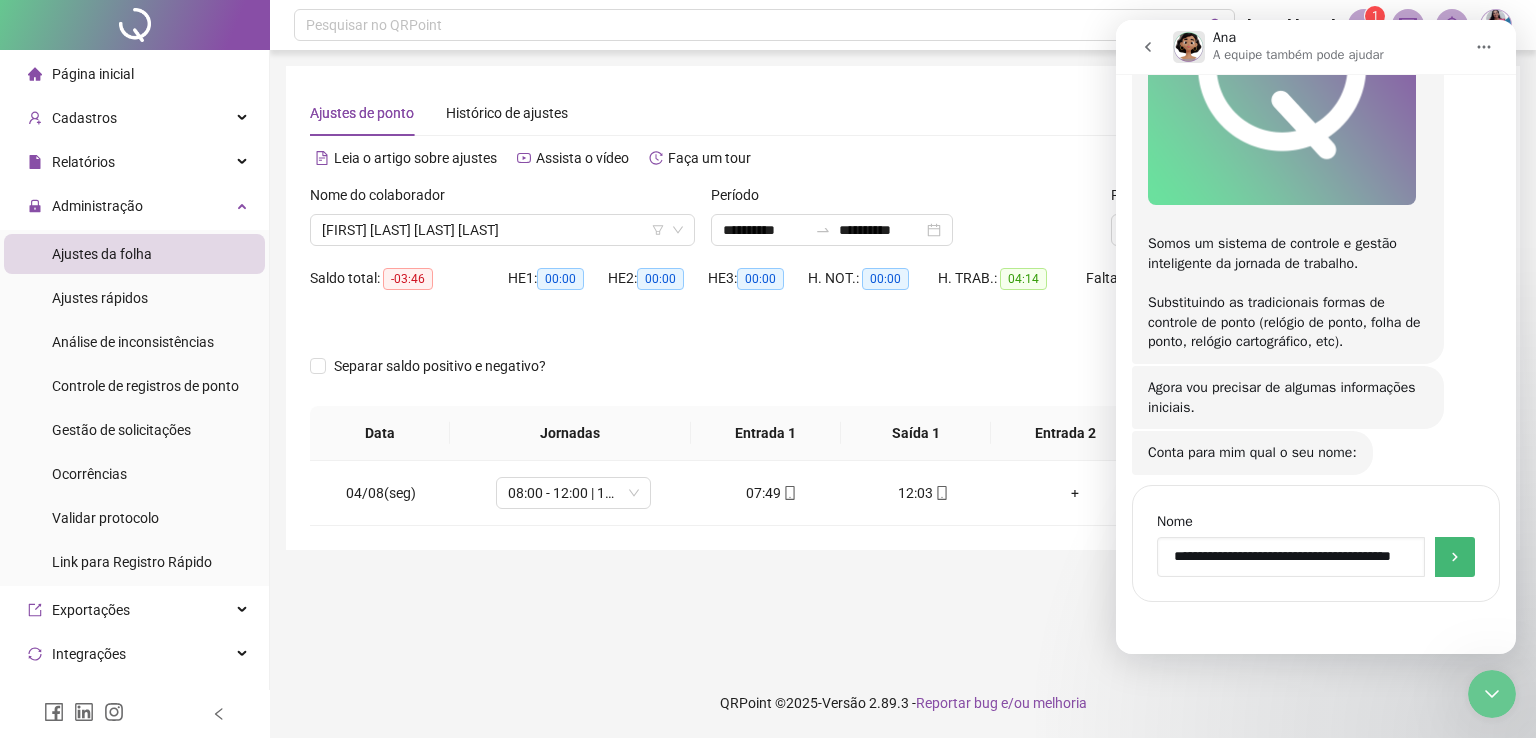 type on "**********" 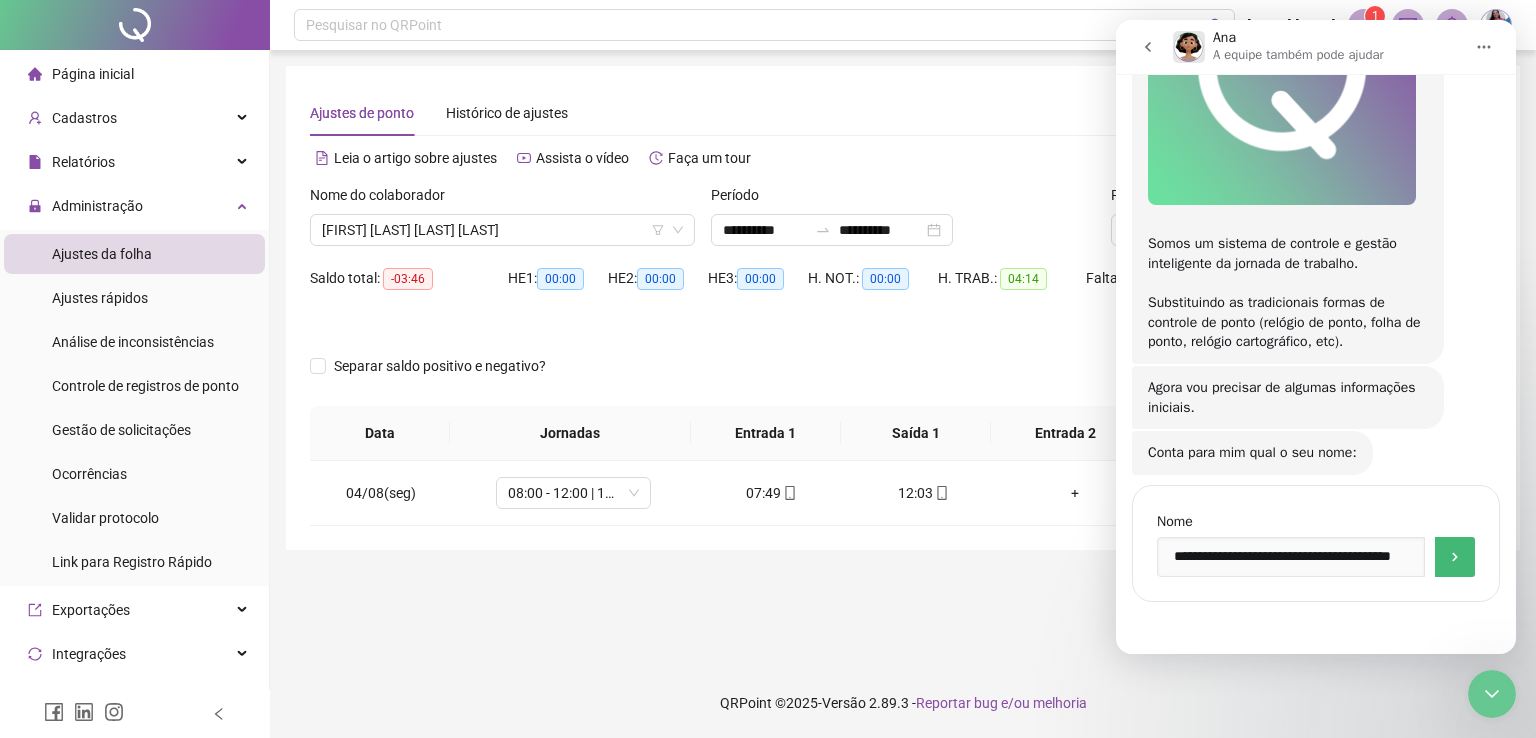 click on "**********" at bounding box center [1316, 543] 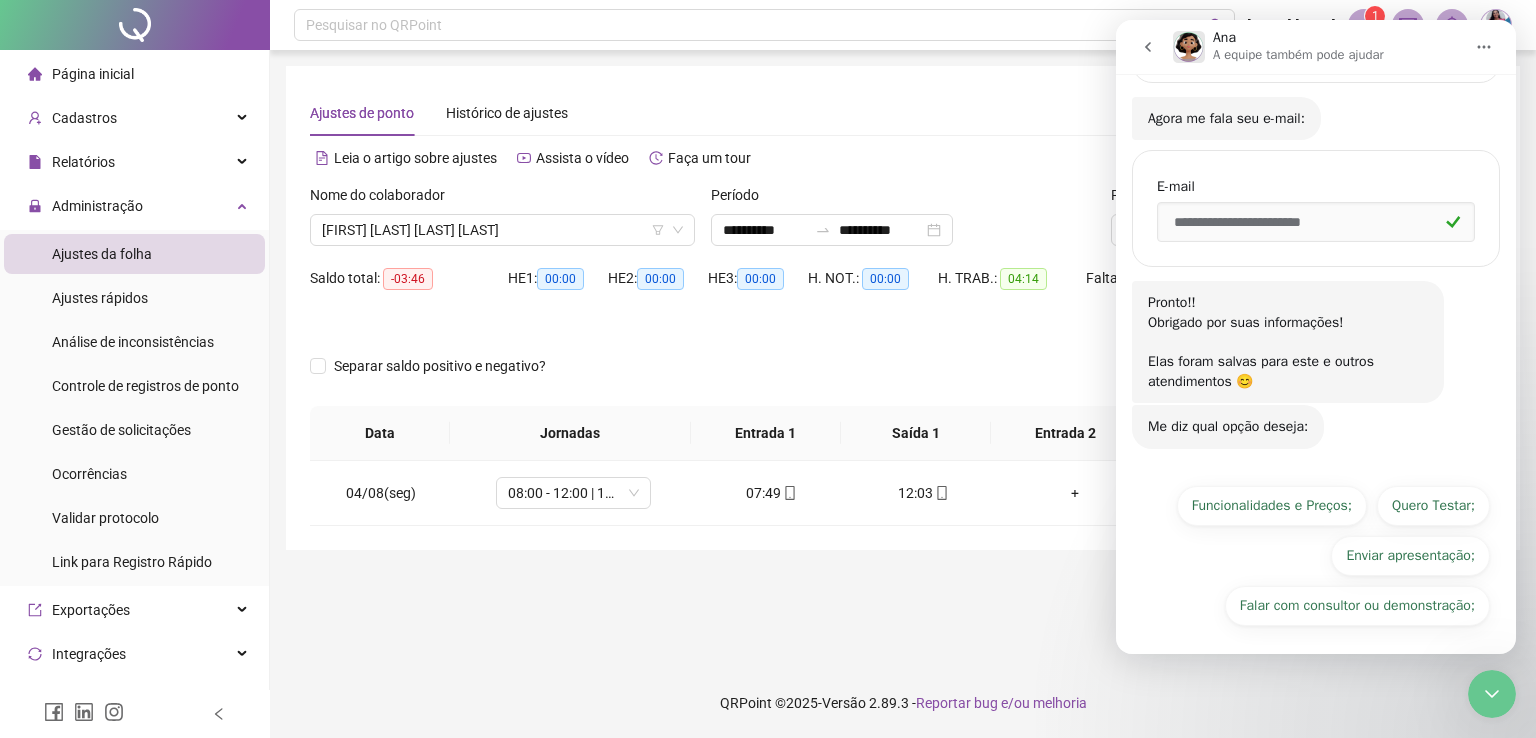 scroll, scrollTop: 898, scrollLeft: 0, axis: vertical 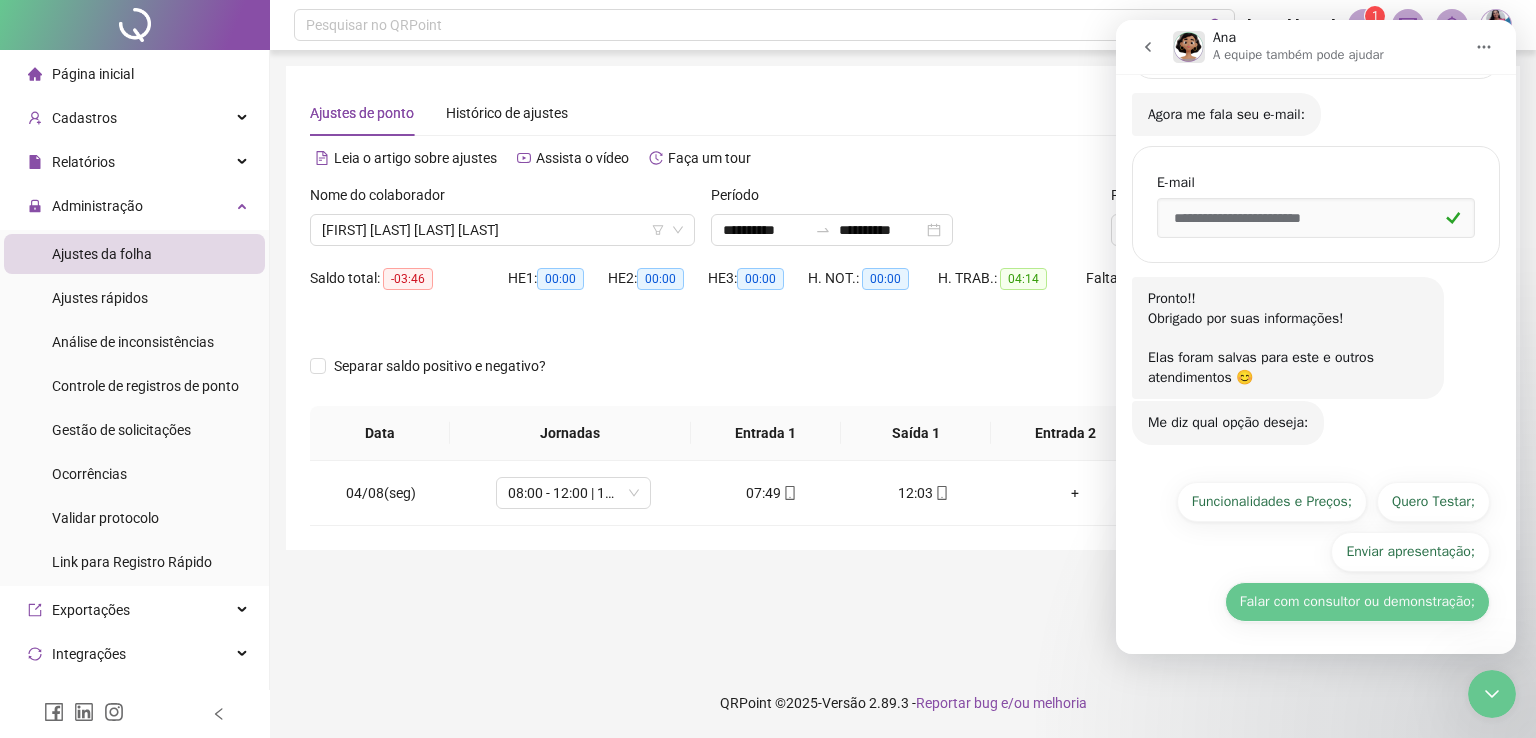 click on "Falar com consultor ou demonstração;" at bounding box center (1357, 602) 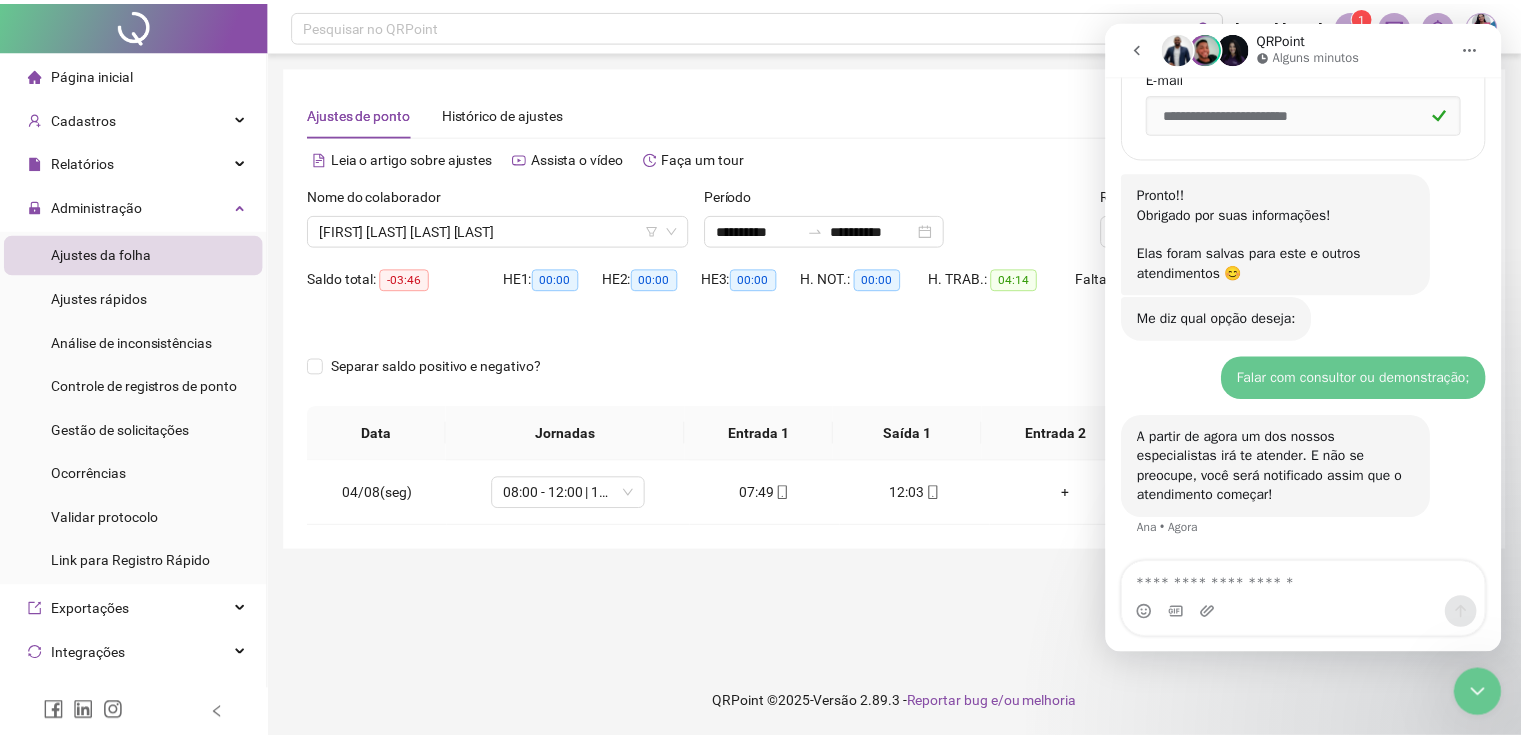 scroll, scrollTop: 1055, scrollLeft: 0, axis: vertical 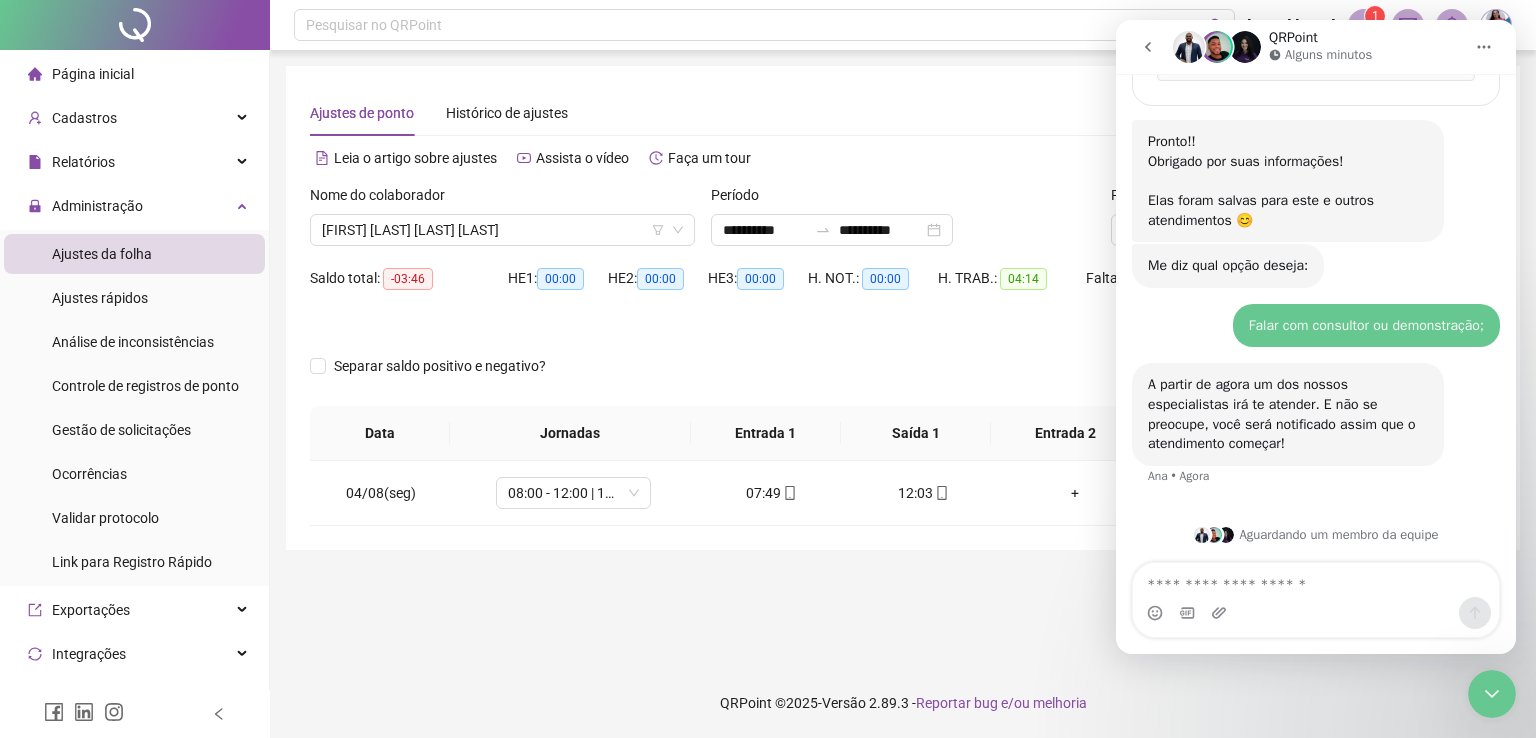 click at bounding box center [135, 25] 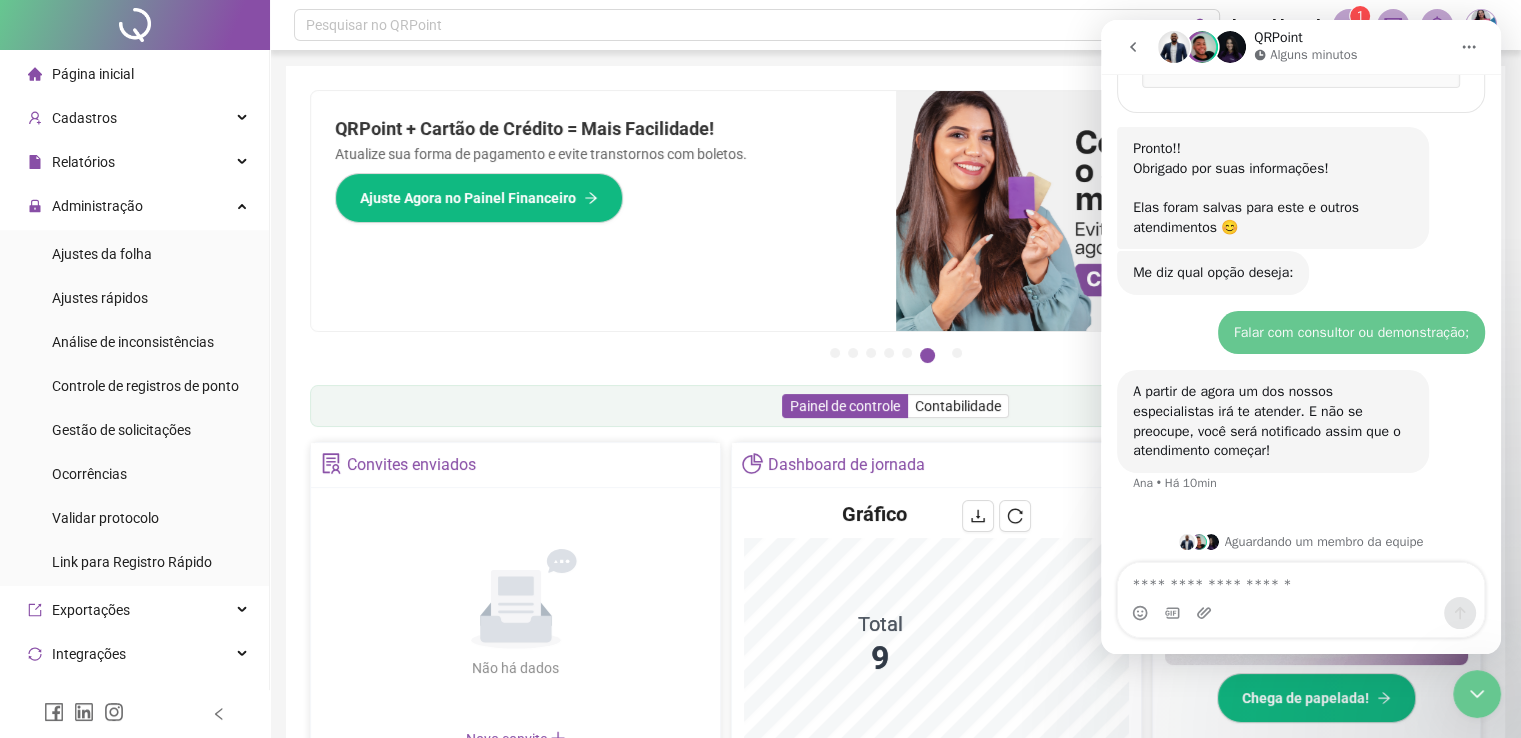 scroll, scrollTop: 1055, scrollLeft: 0, axis: vertical 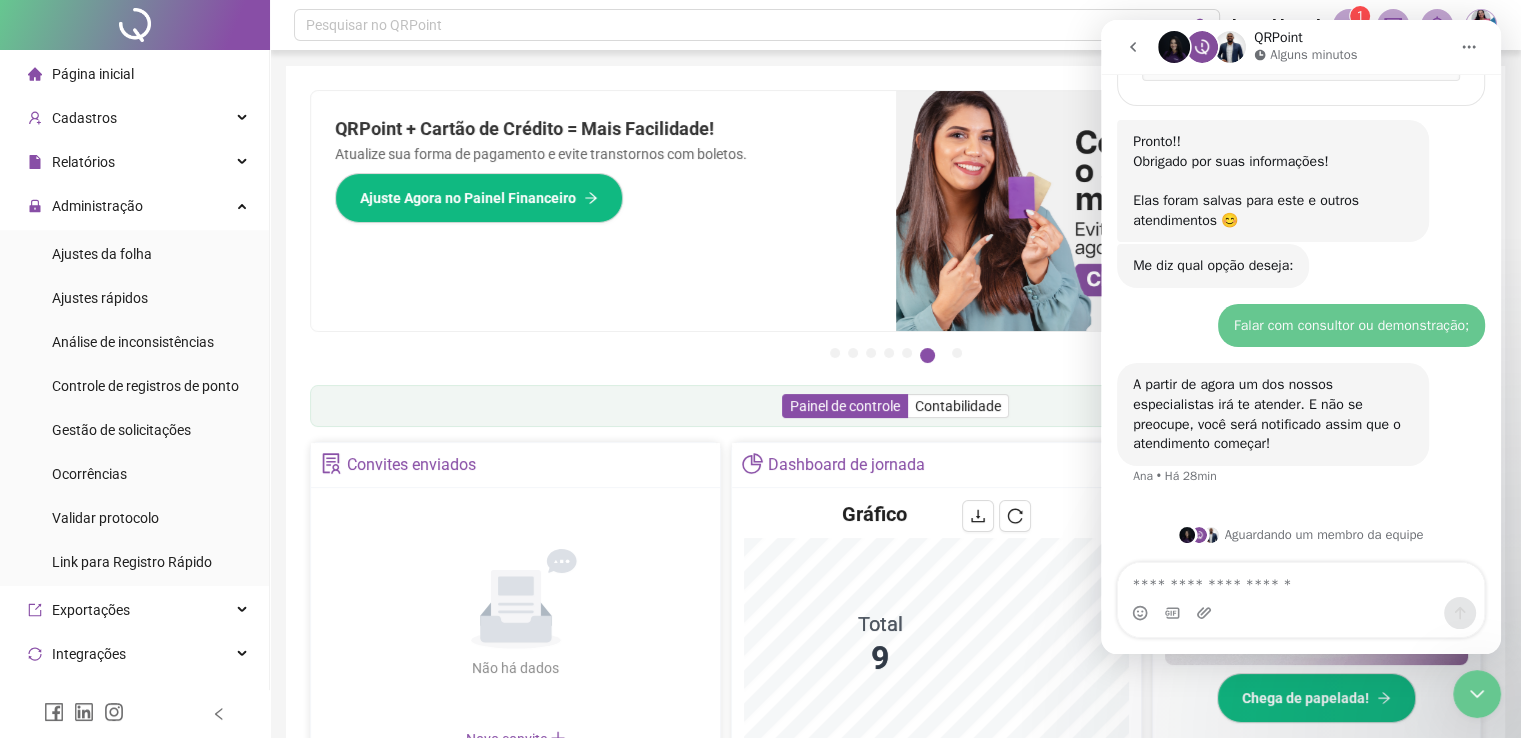click on "A partir de agora um dos nossos especialistas irá te atender. E não se preocupe, você será notificado assim que o atendimento começar! [NAME]    •   Há 28min" at bounding box center [1301, 436] 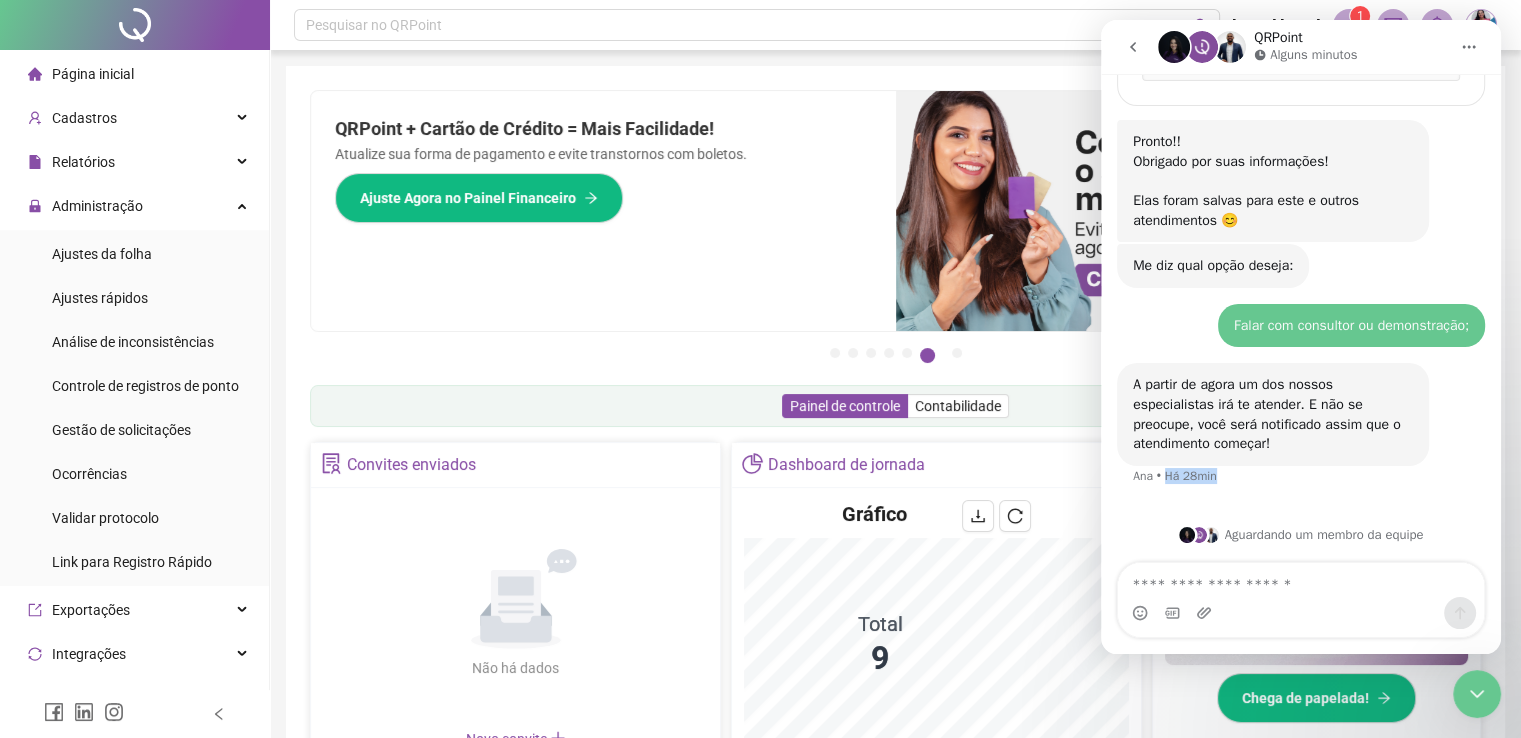 drag, startPoint x: 1167, startPoint y: 477, endPoint x: 1215, endPoint y: 481, distance: 48.166378 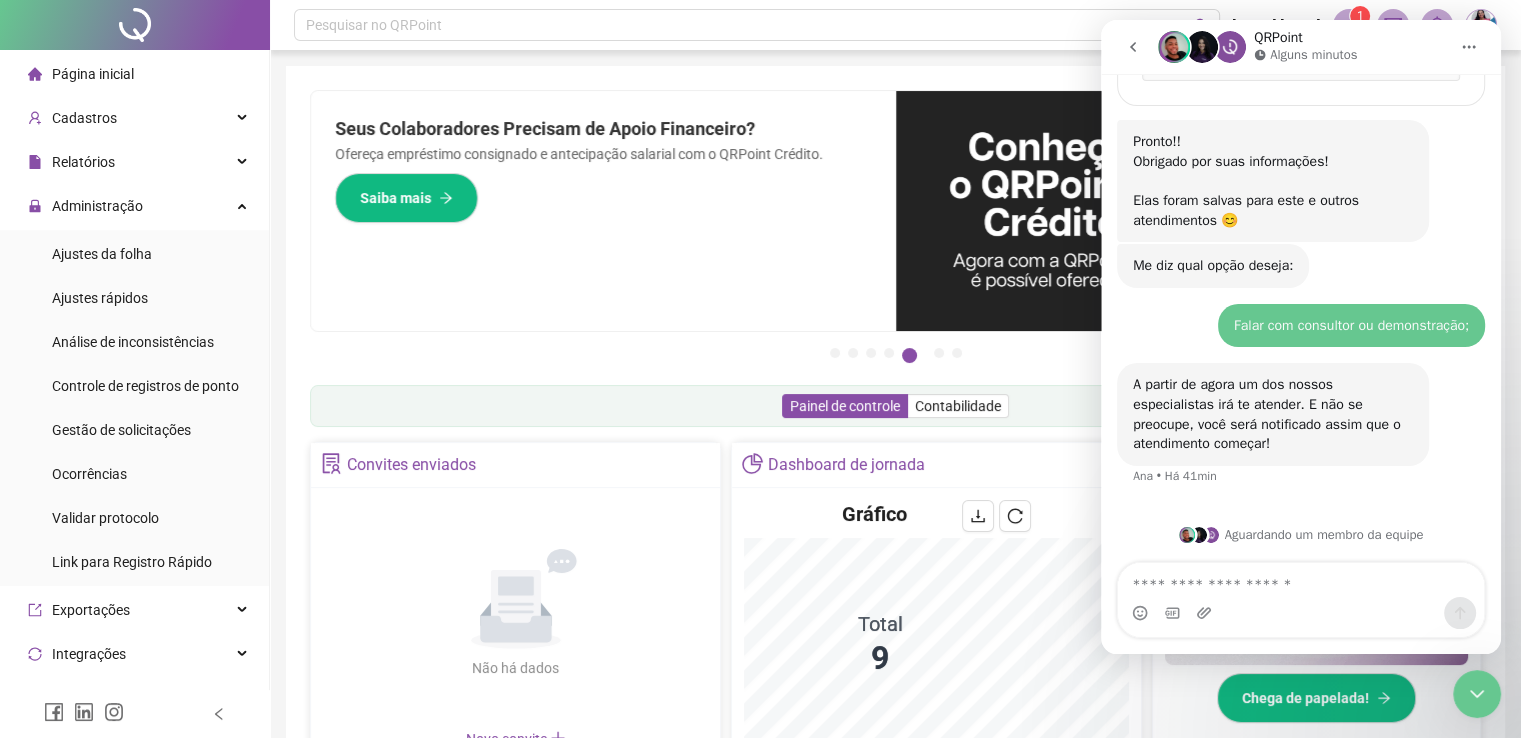 click at bounding box center (1301, 613) 